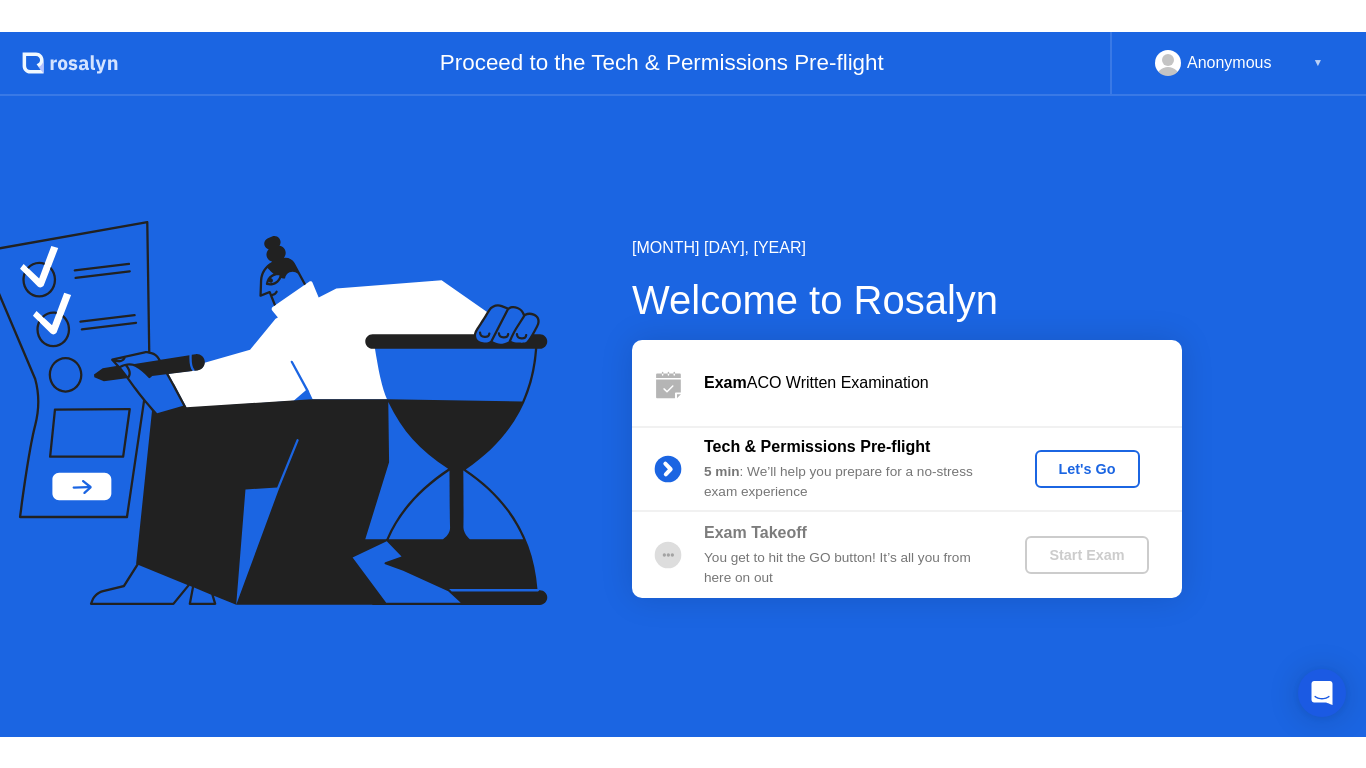 scroll, scrollTop: 0, scrollLeft: 0, axis: both 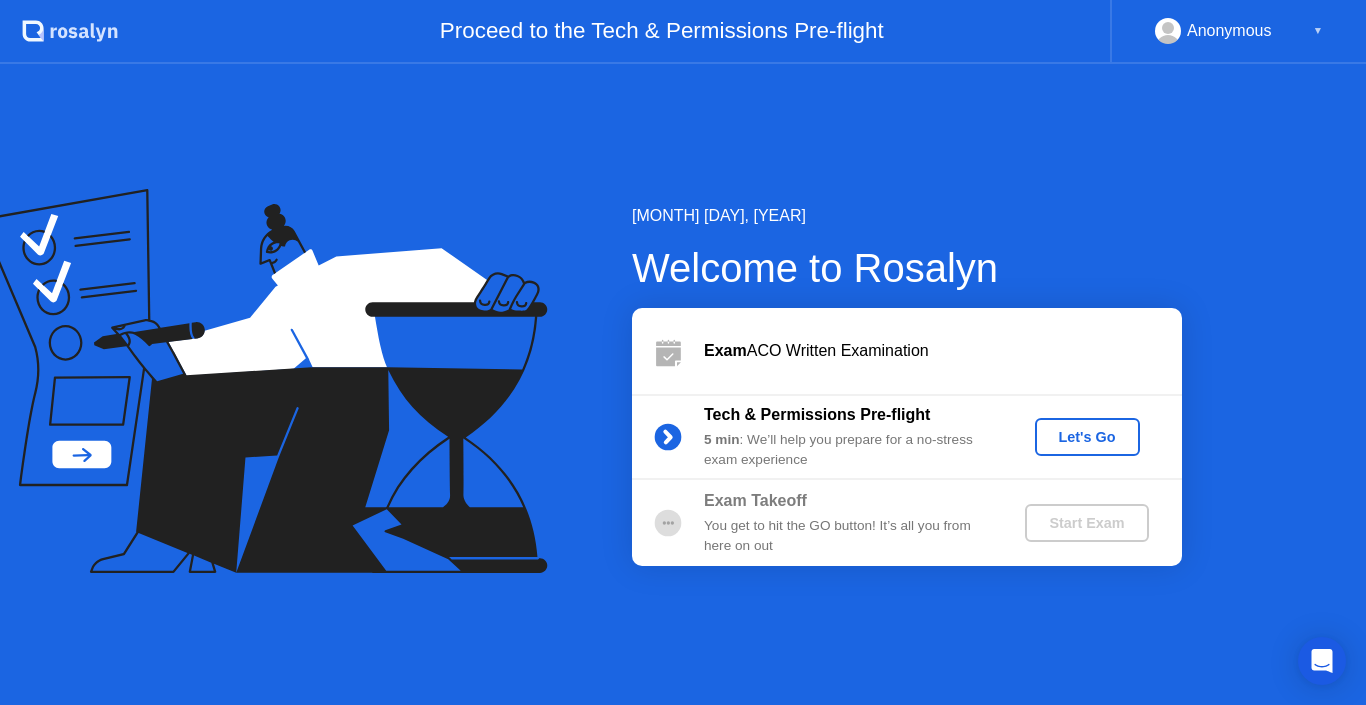 click on "Let's Go" 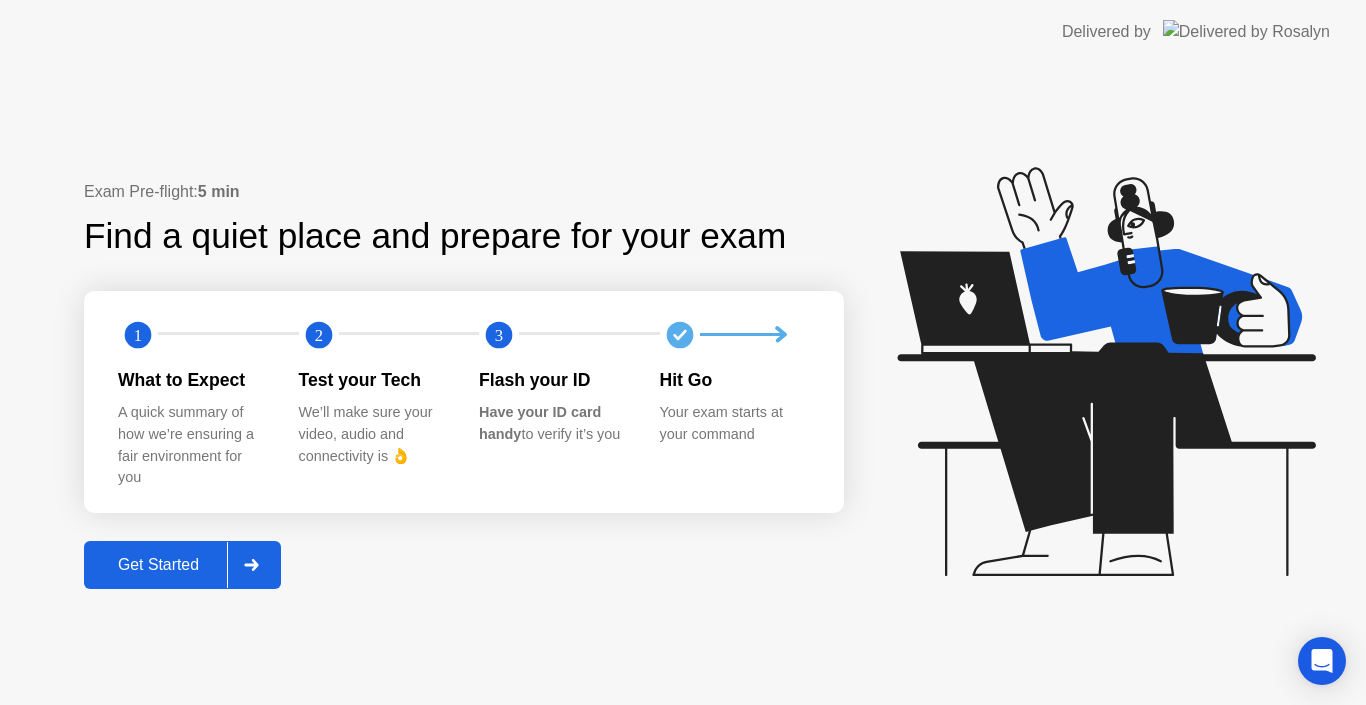 click on "Get Started" 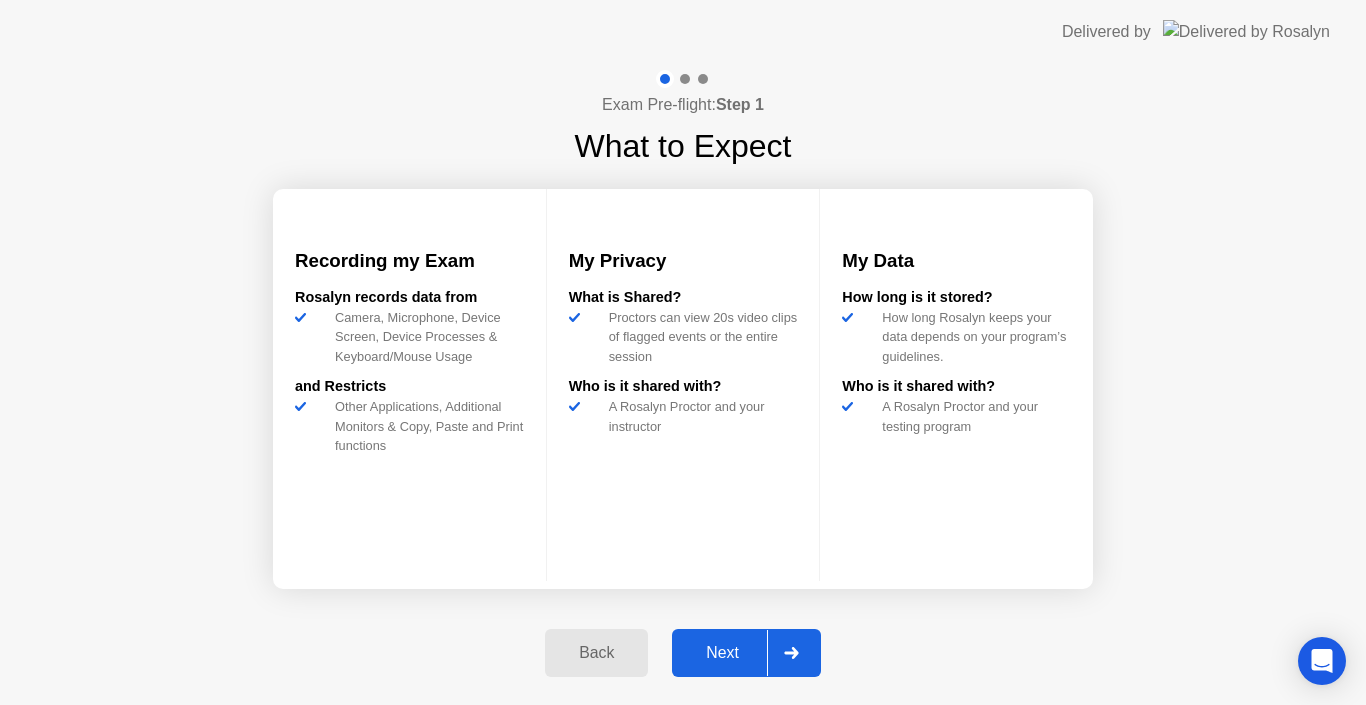 click 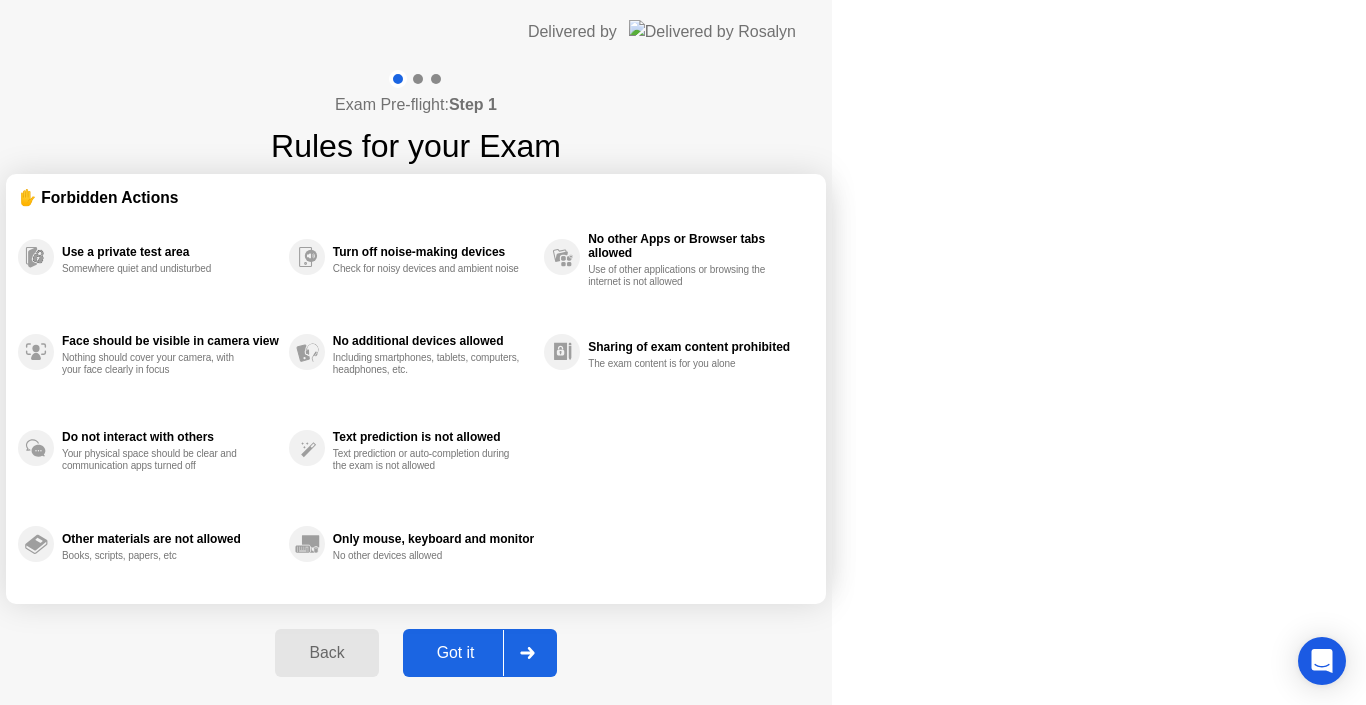 click 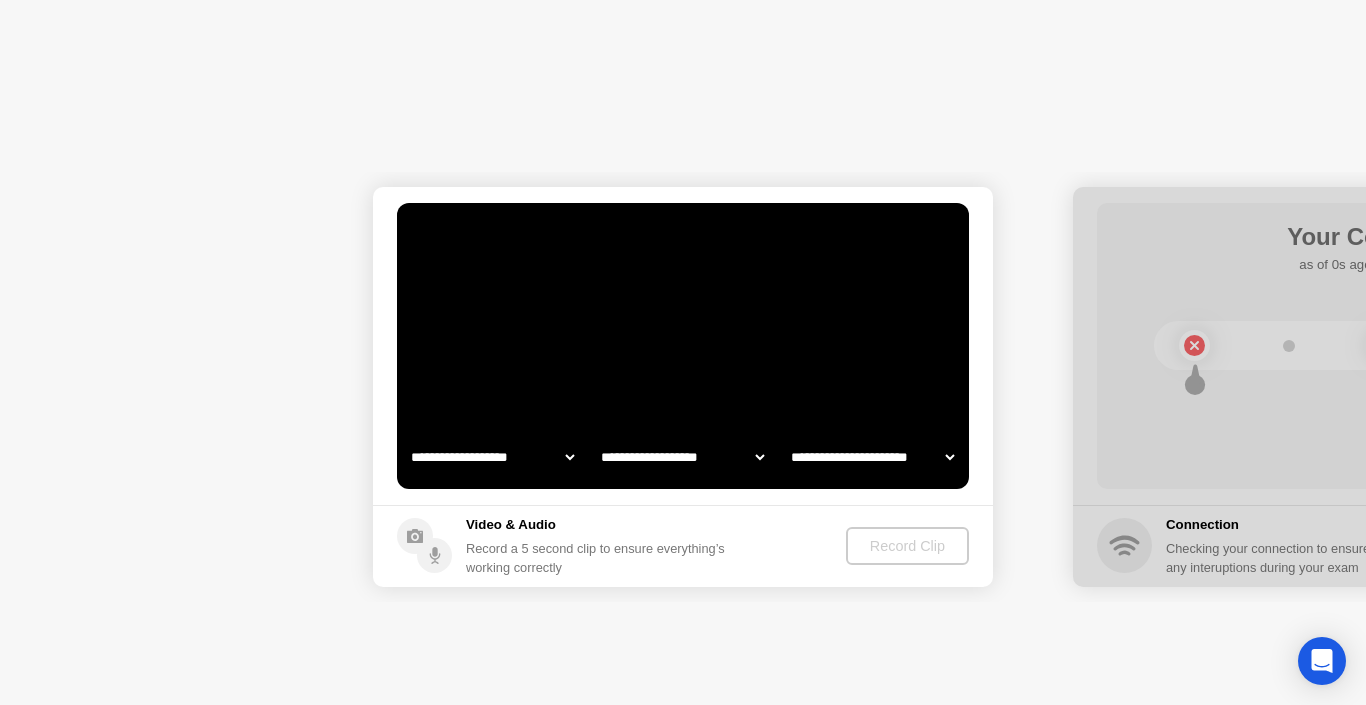 select on "**********" 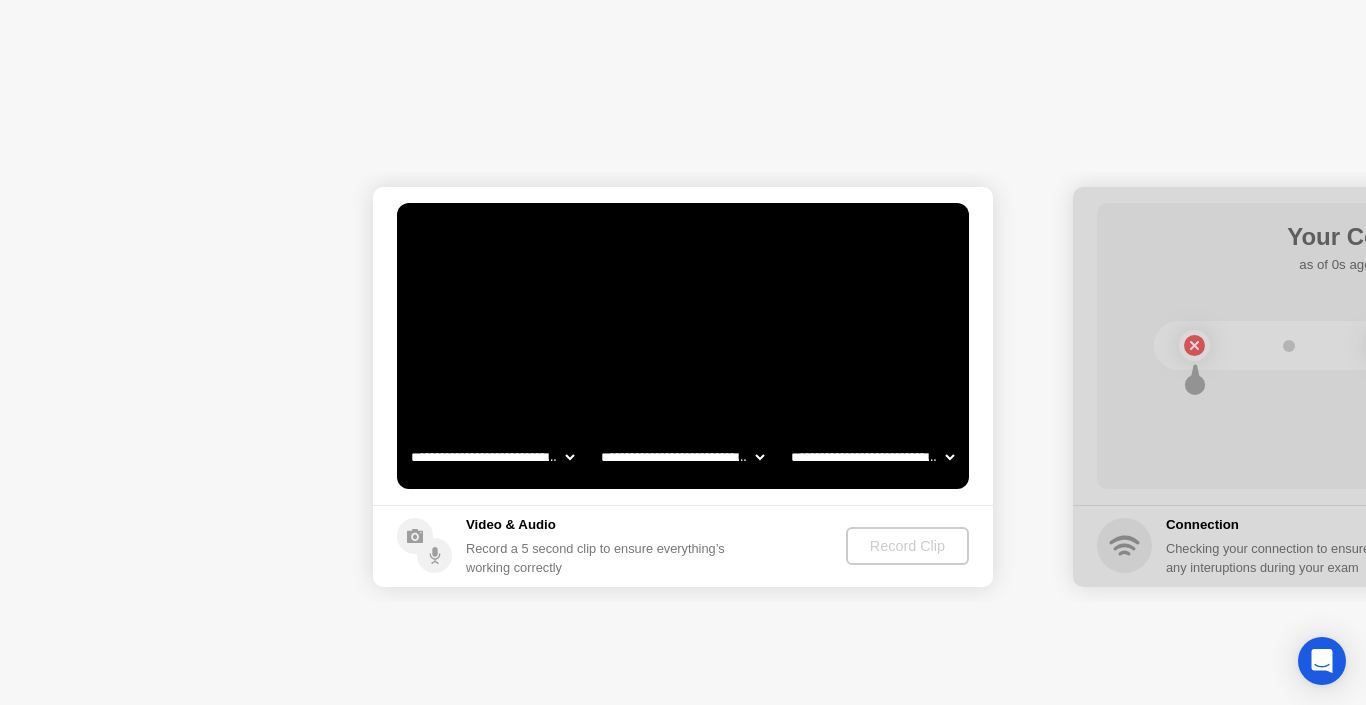 click 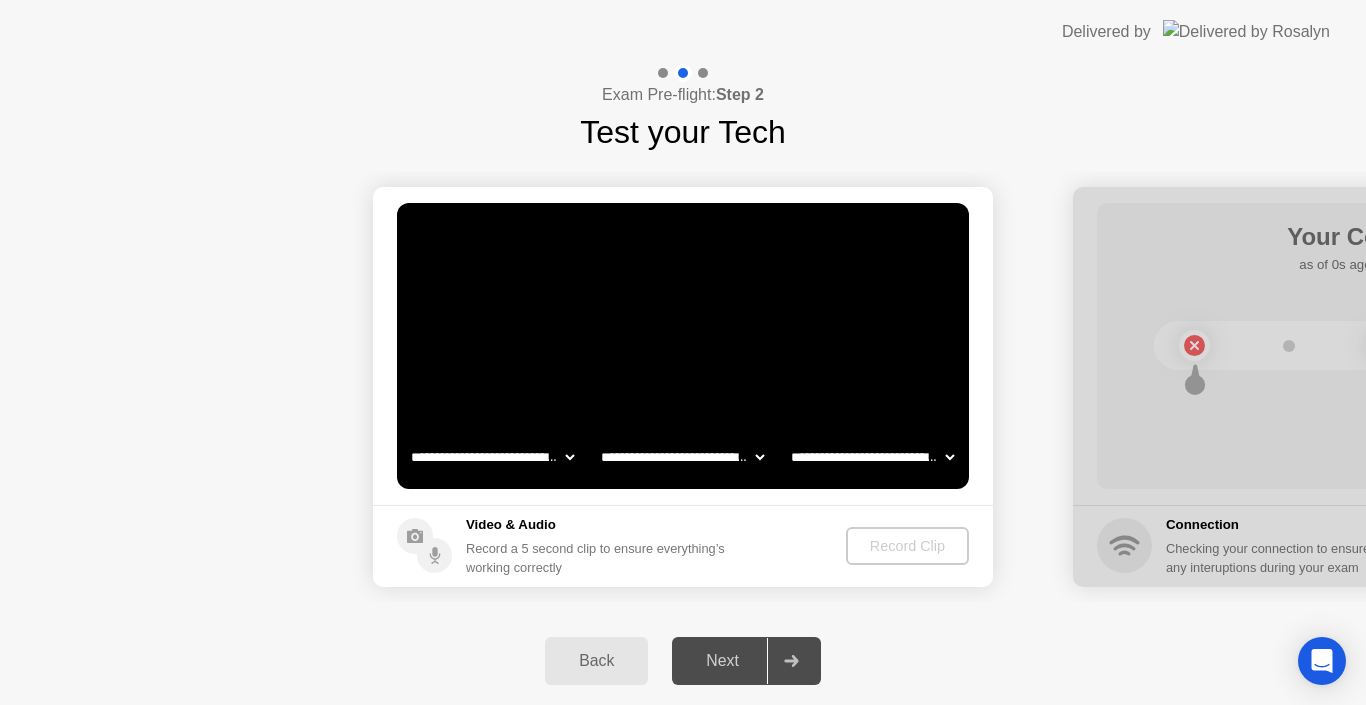 click on "**********" 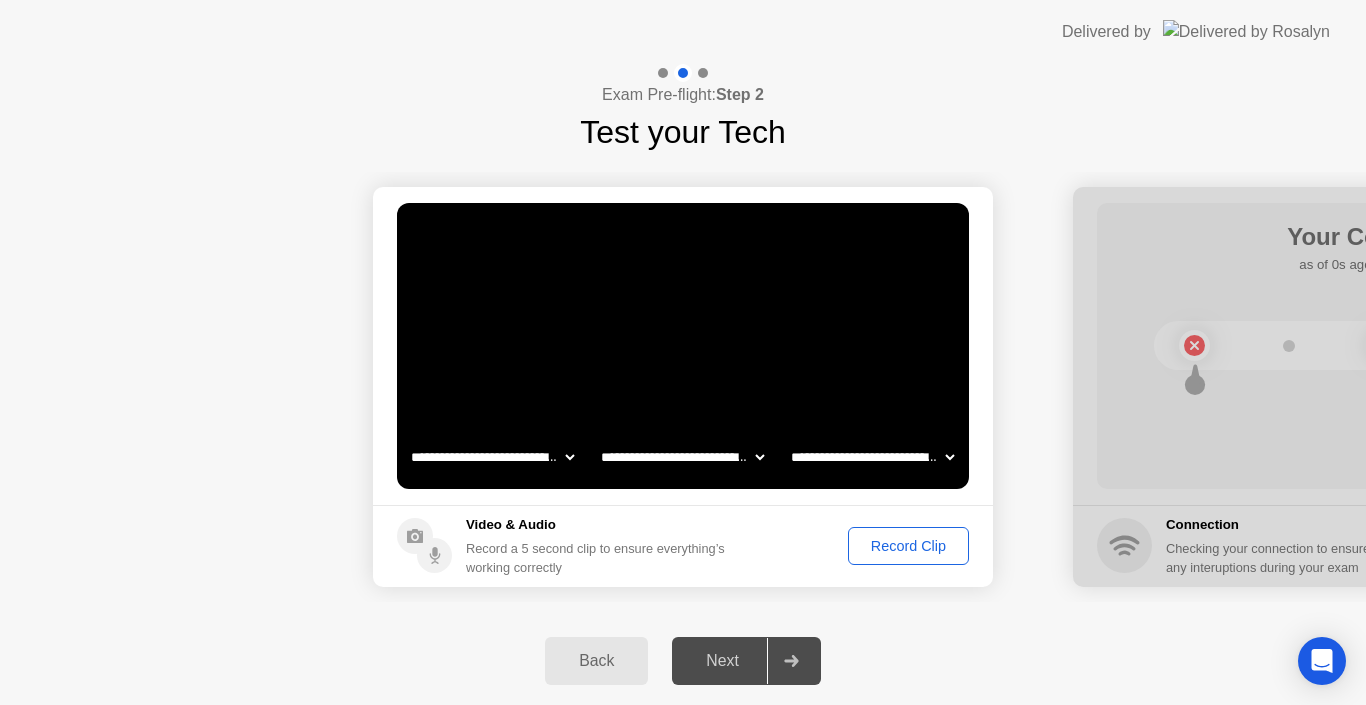 click on "Record Clip" 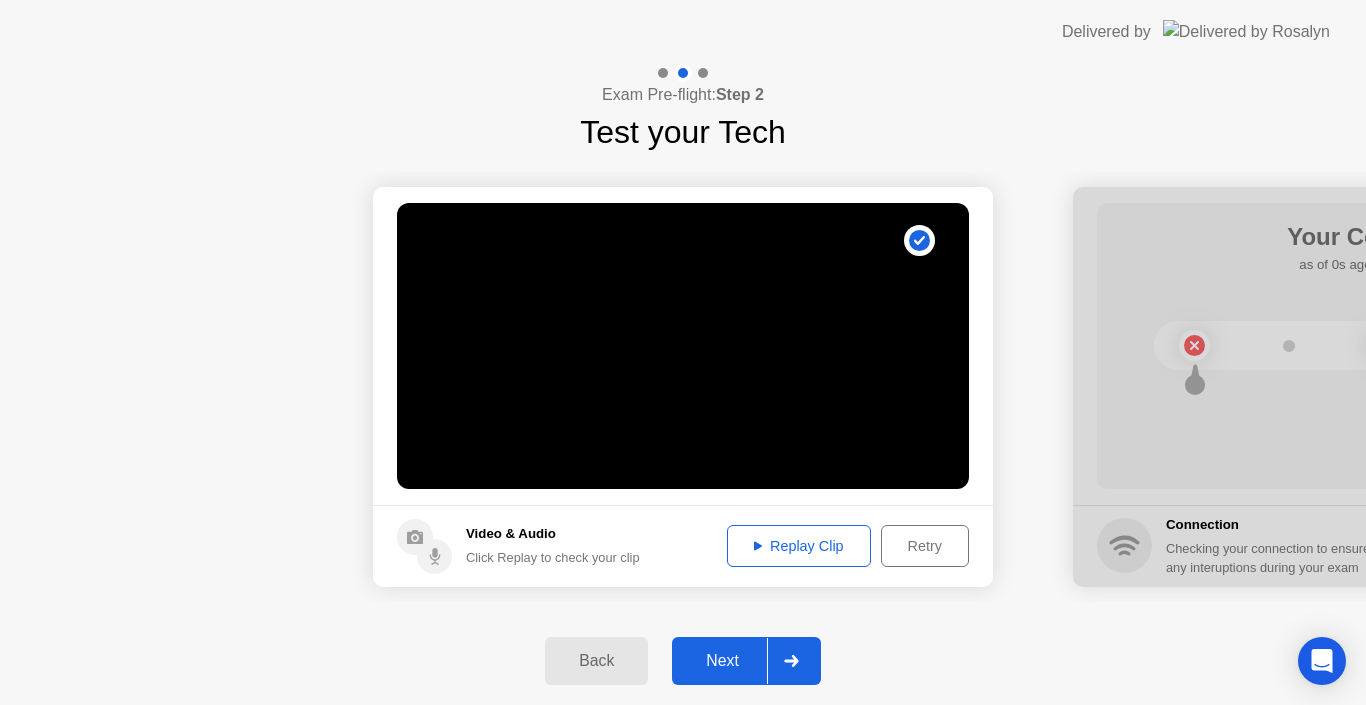 click 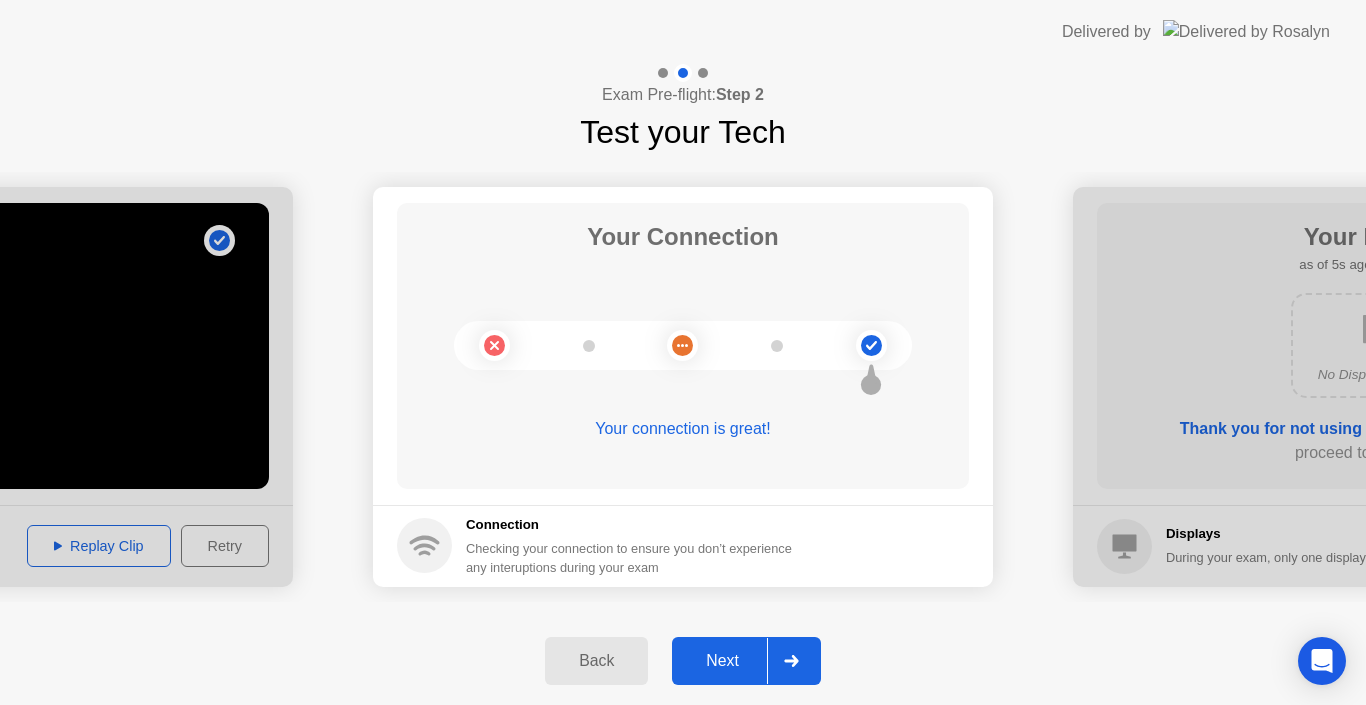 click 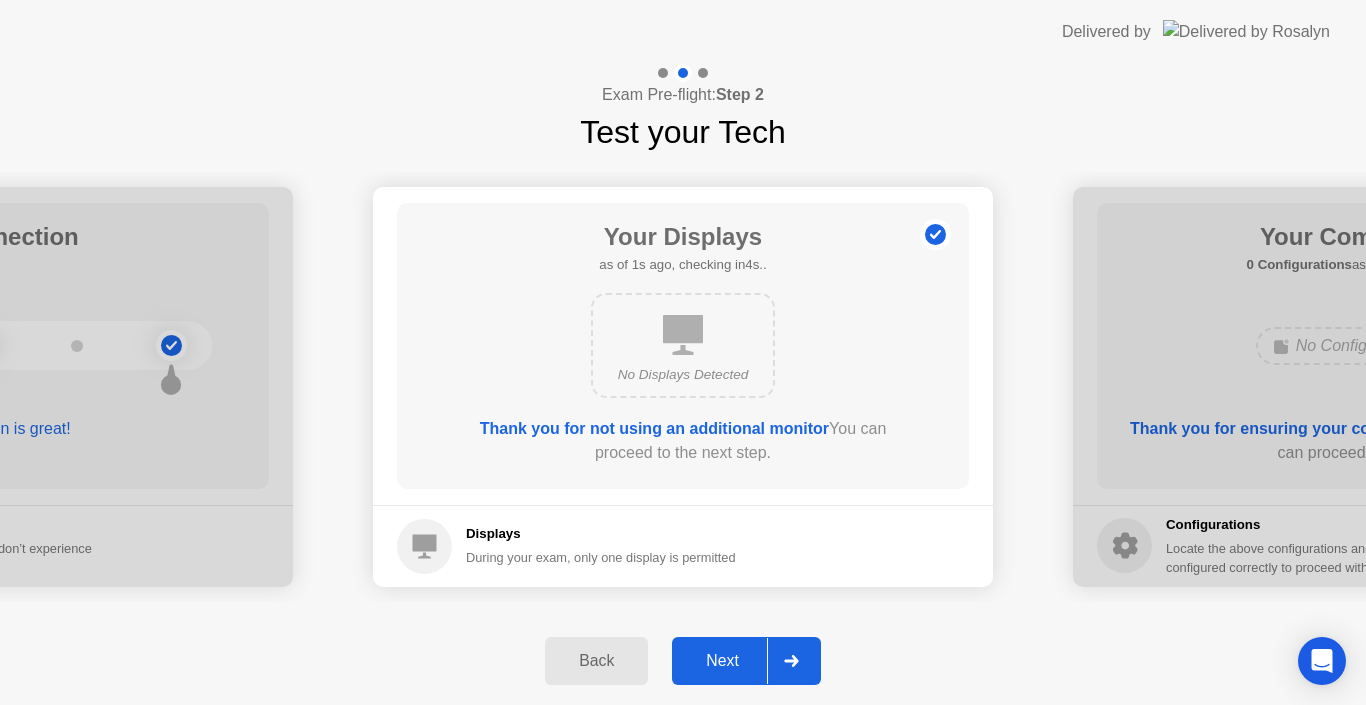 click 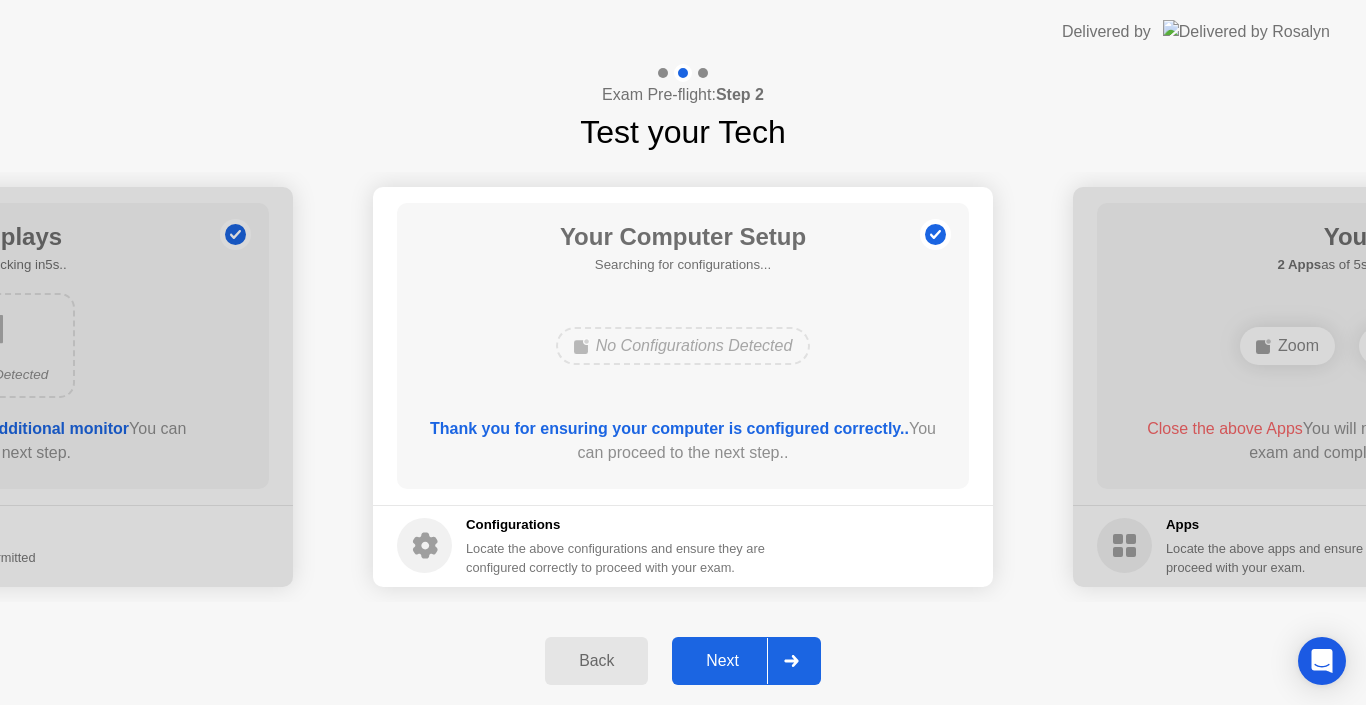 click 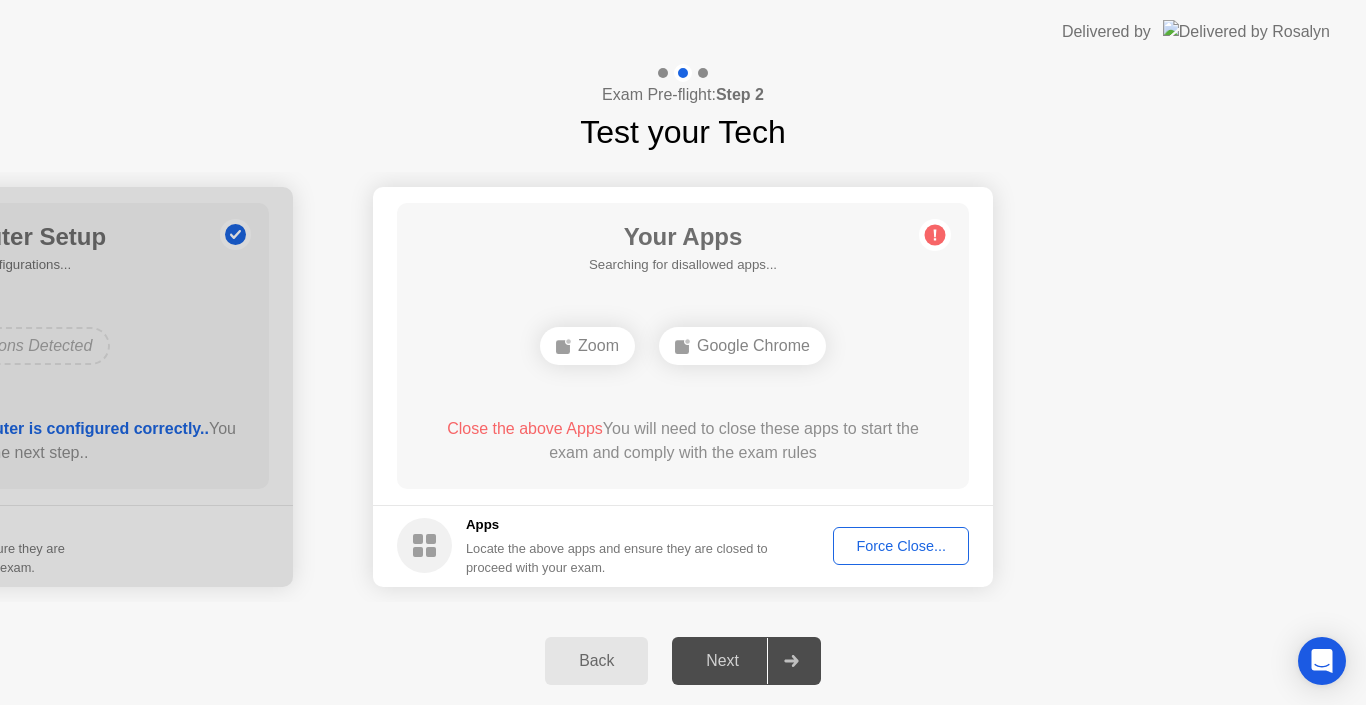 click 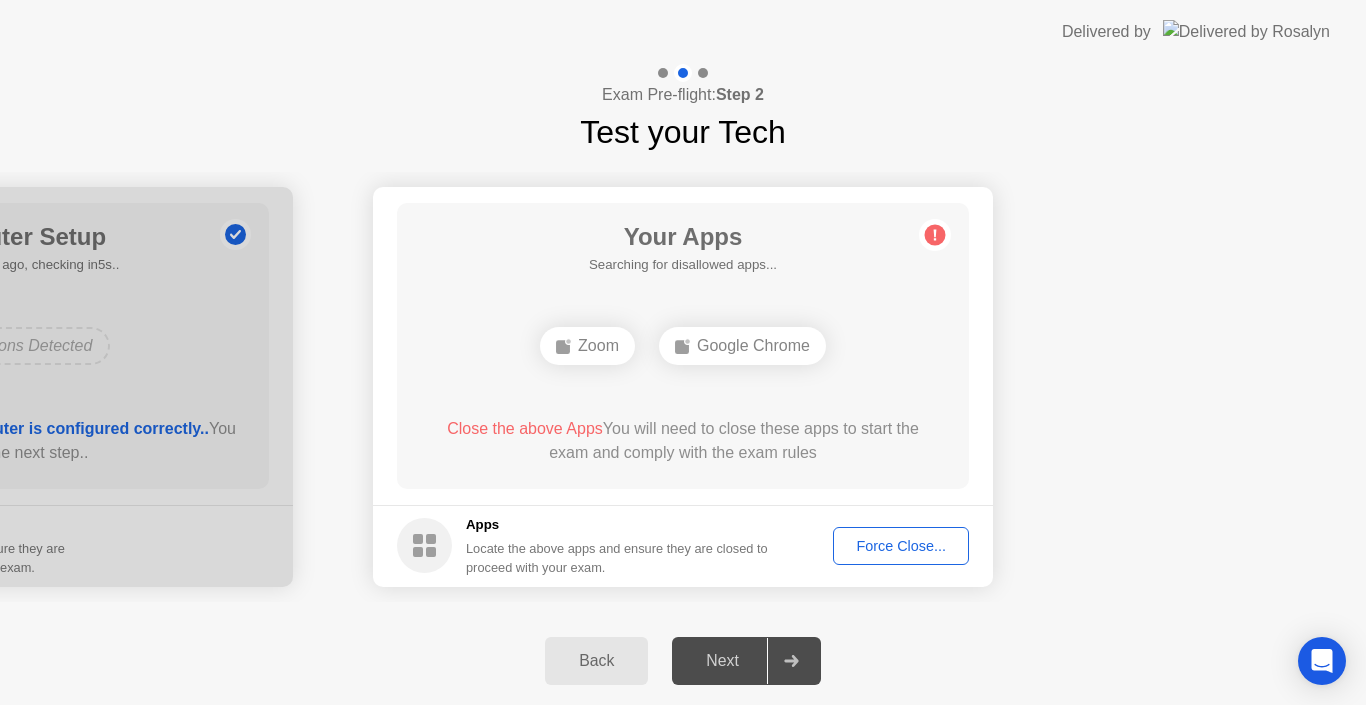 click on "Force Close..." 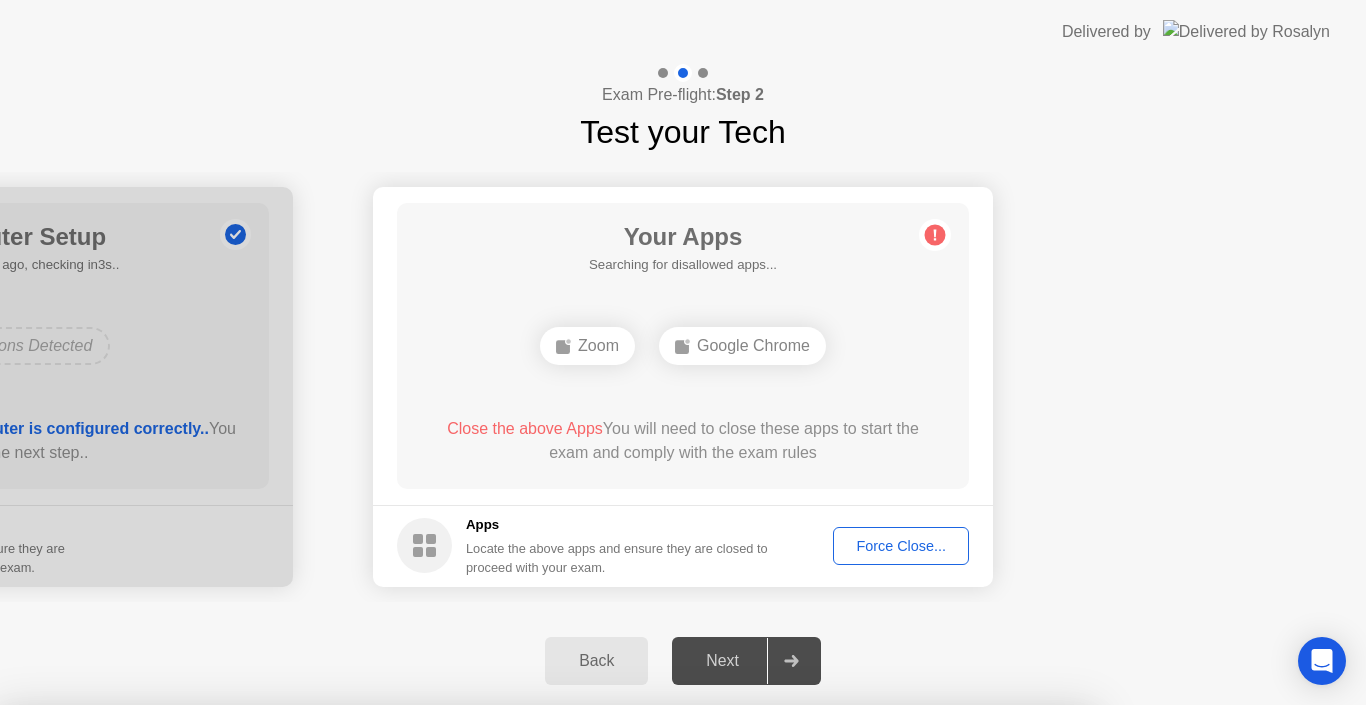 click on "Confirm" at bounding box center (613, 981) 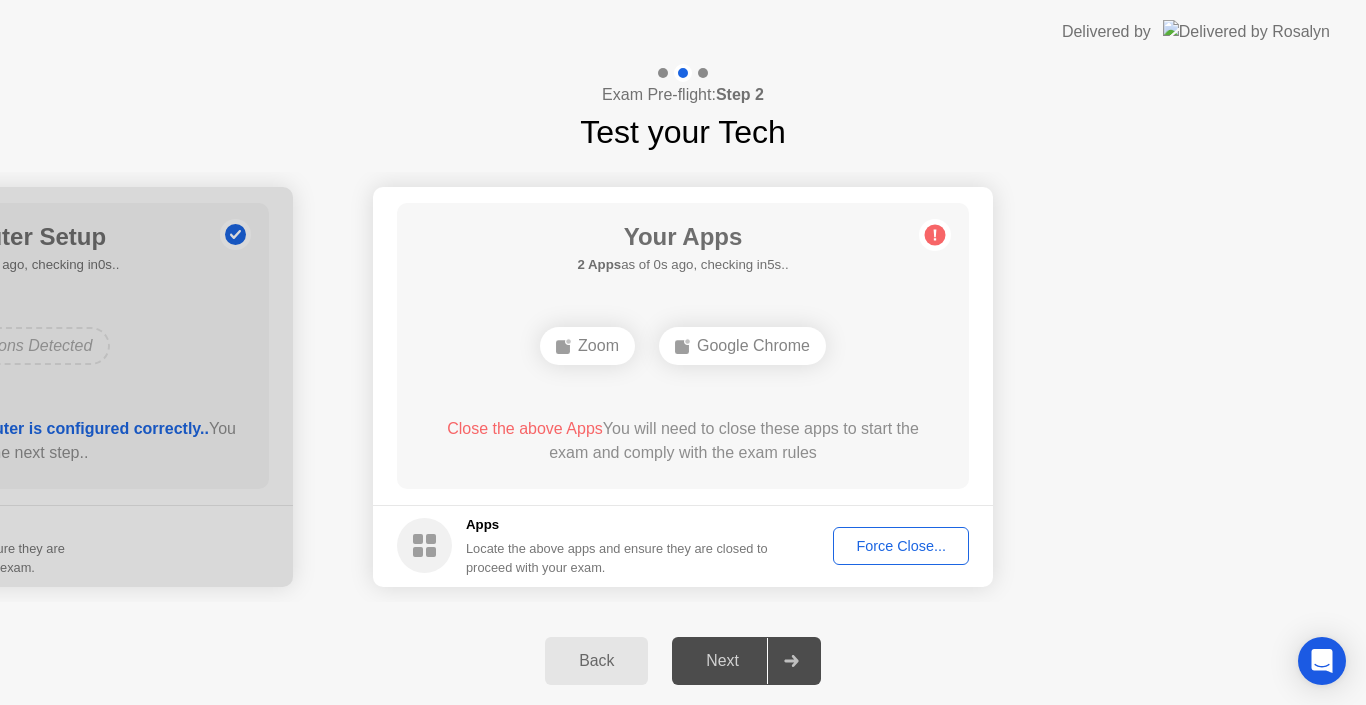 click on "Force Close..." 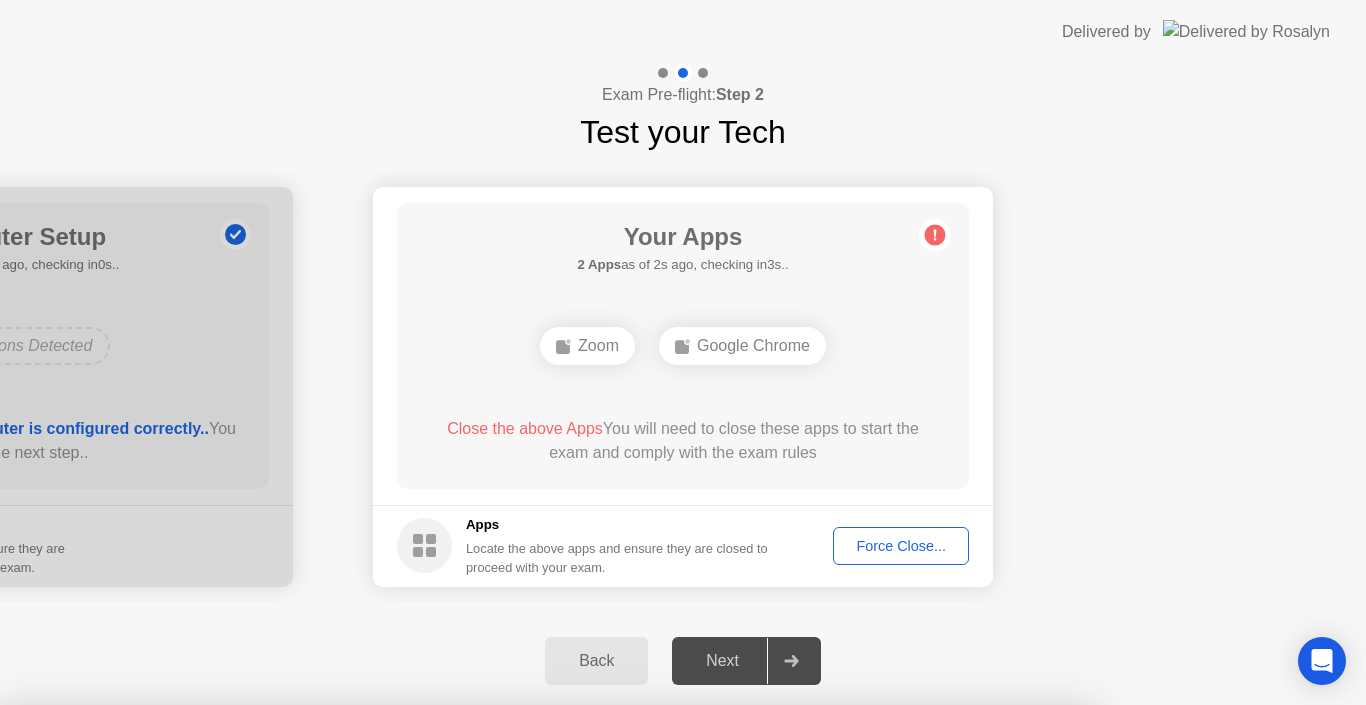click on "Zoom" at bounding box center [450, 914] 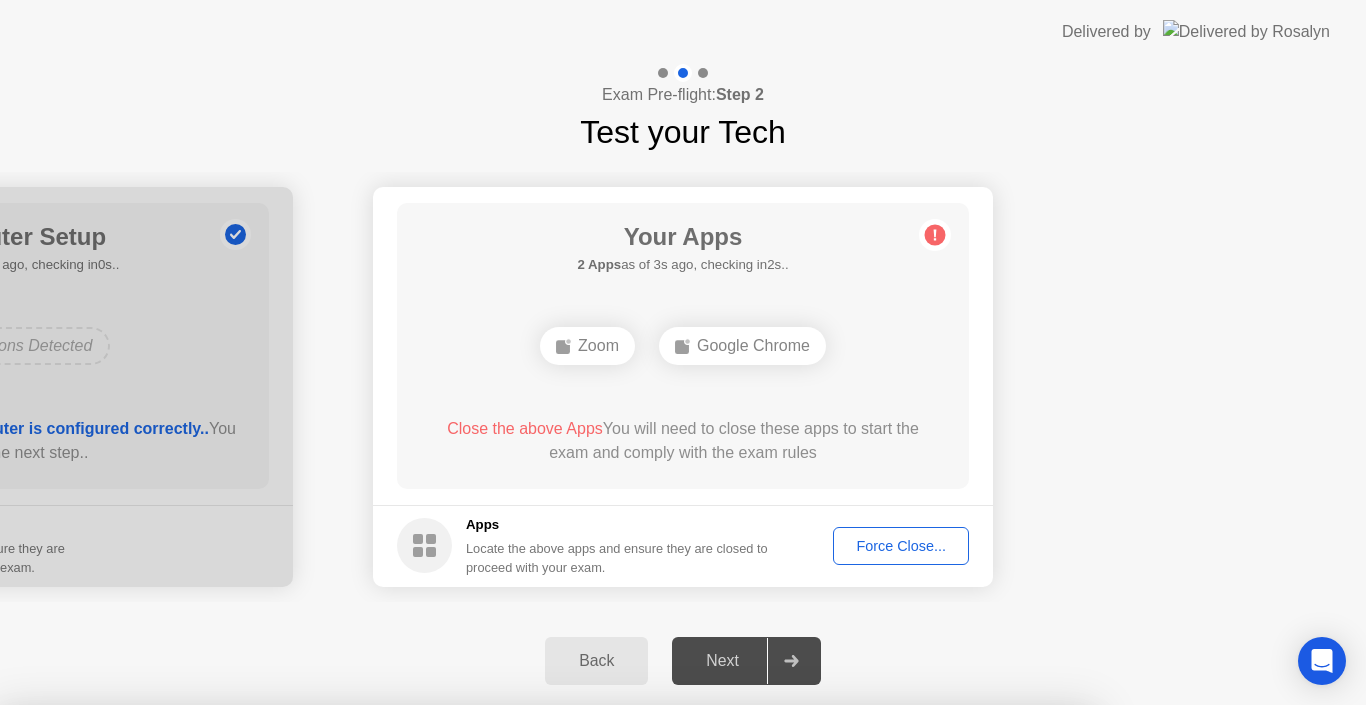 click on "Google Chrome" at bounding box center (605, 914) 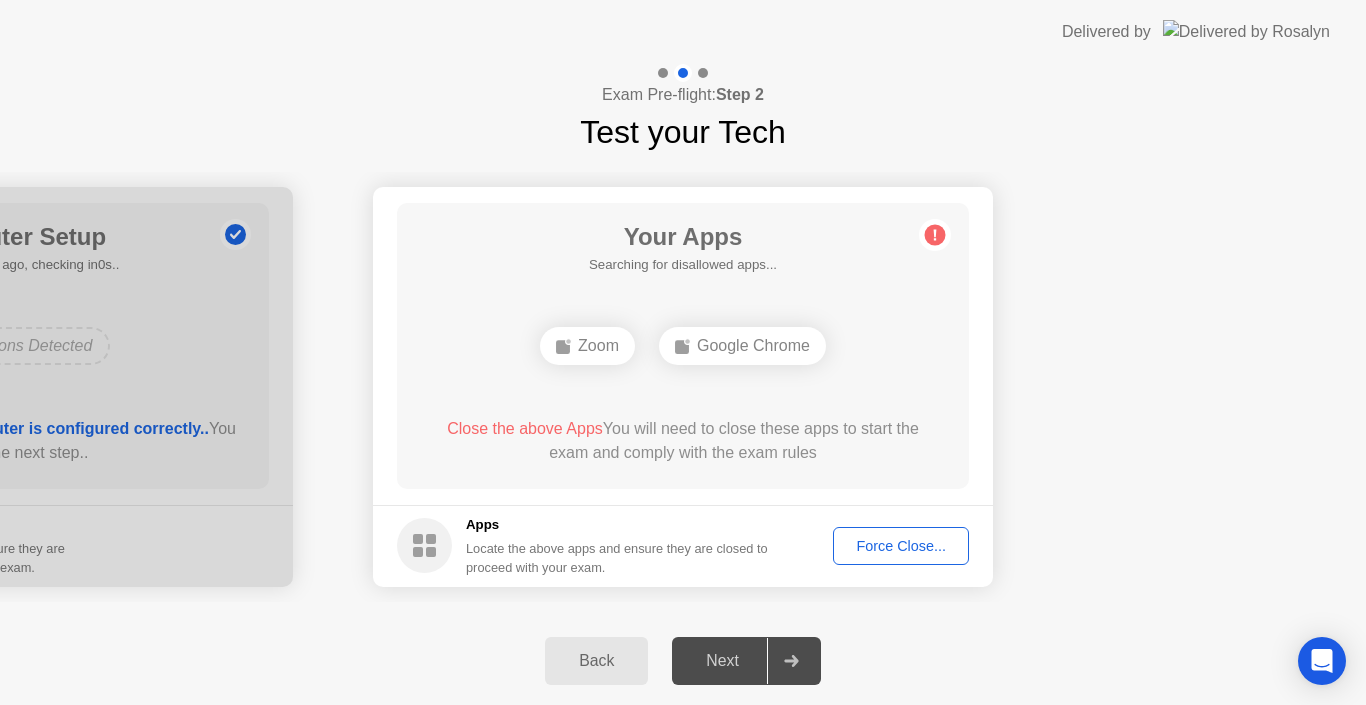 click on "Force Close..." 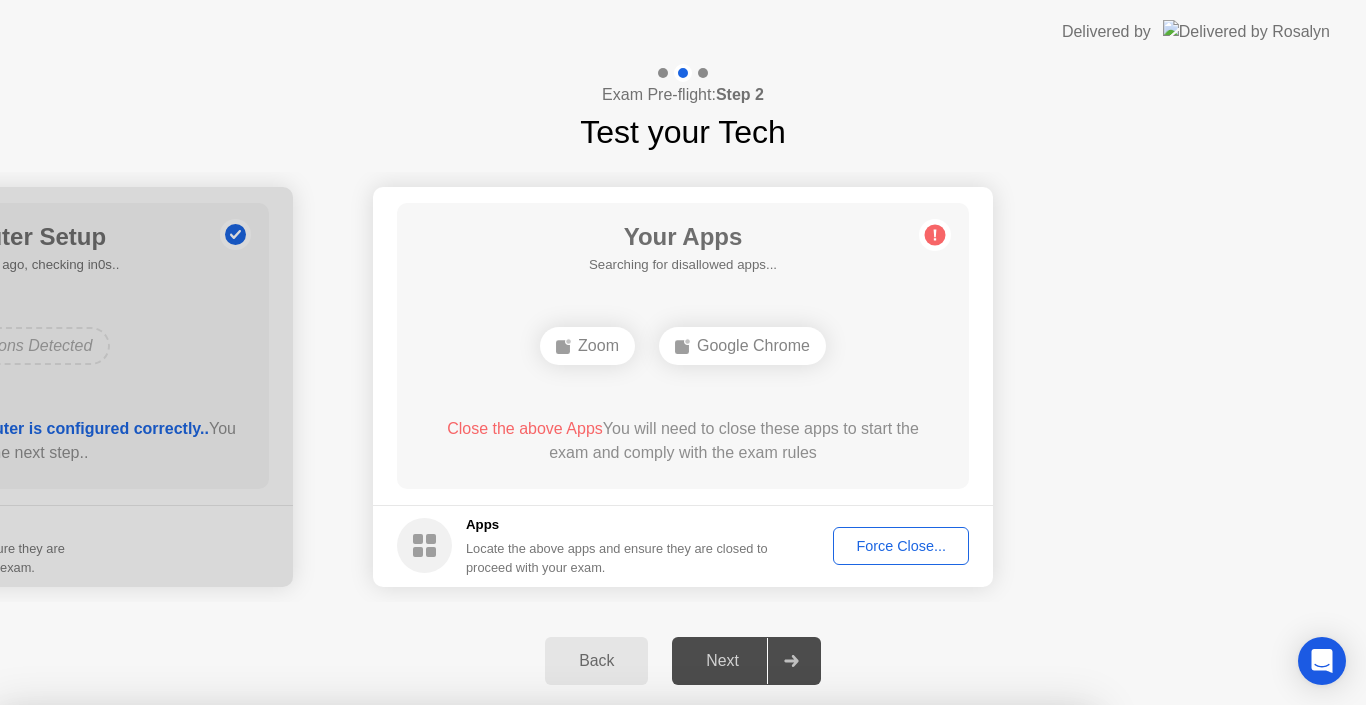 click on "Confirm" at bounding box center (613, 981) 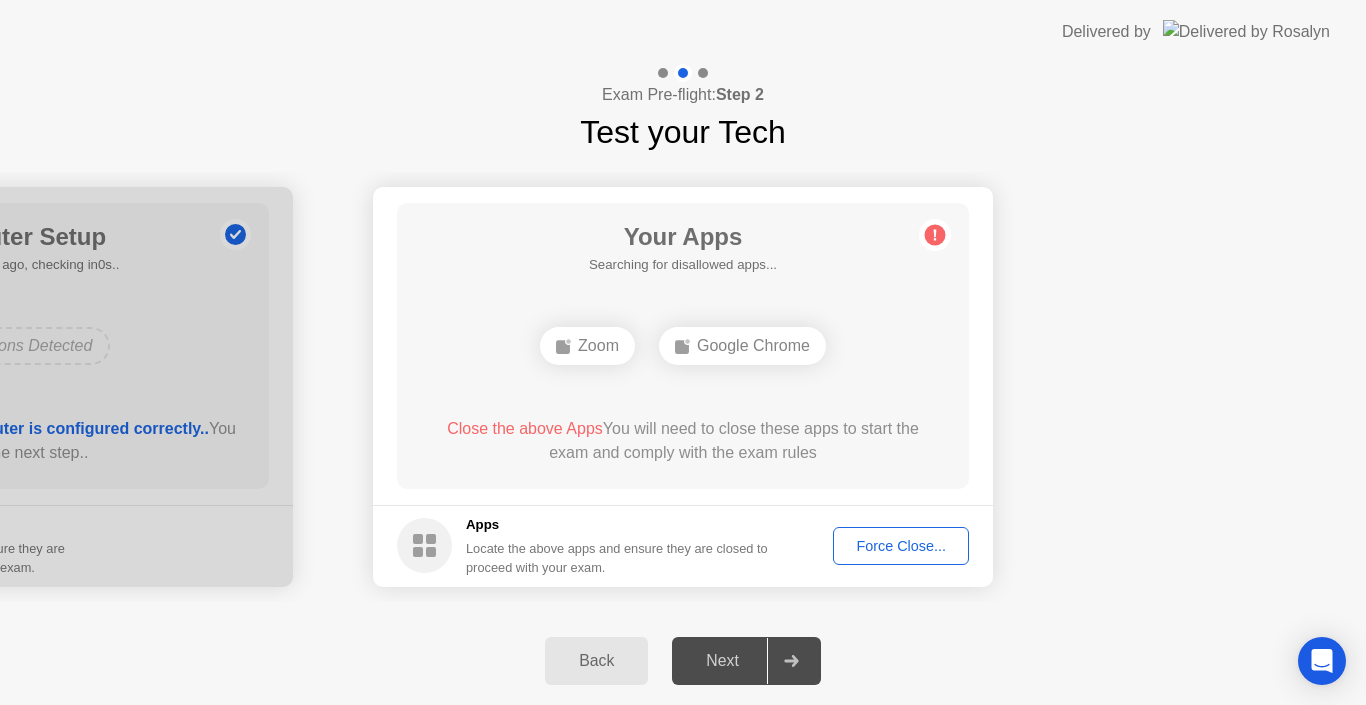 drag, startPoint x: 1036, startPoint y: 663, endPoint x: 973, endPoint y: 617, distance: 78.00641 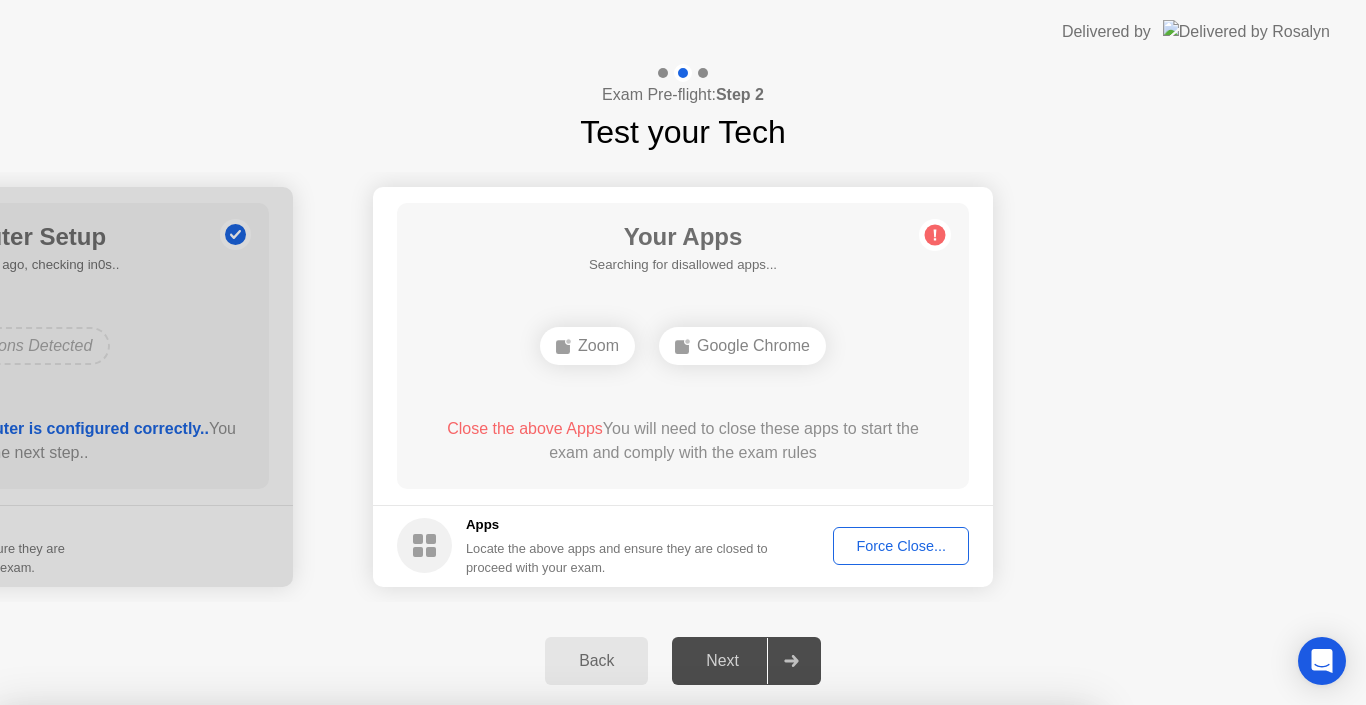 click on "Confirm" at bounding box center (613, 981) 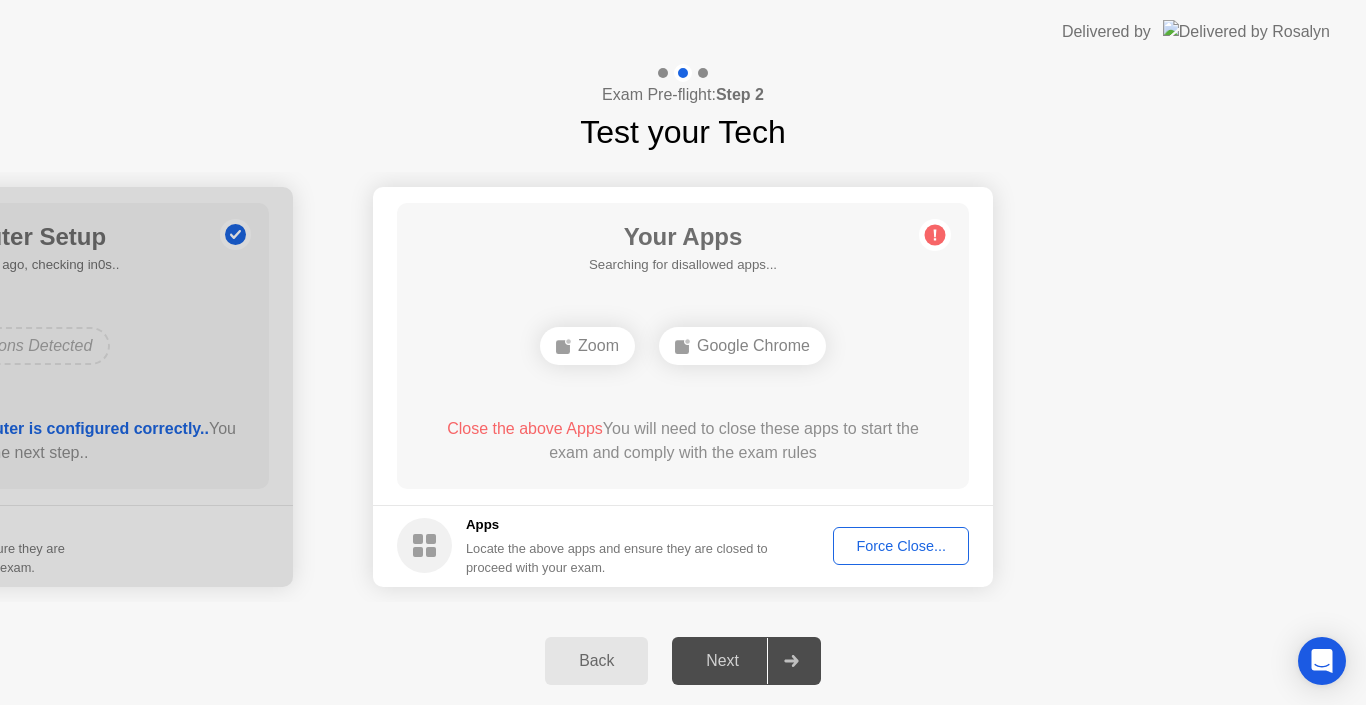 click on "**********" 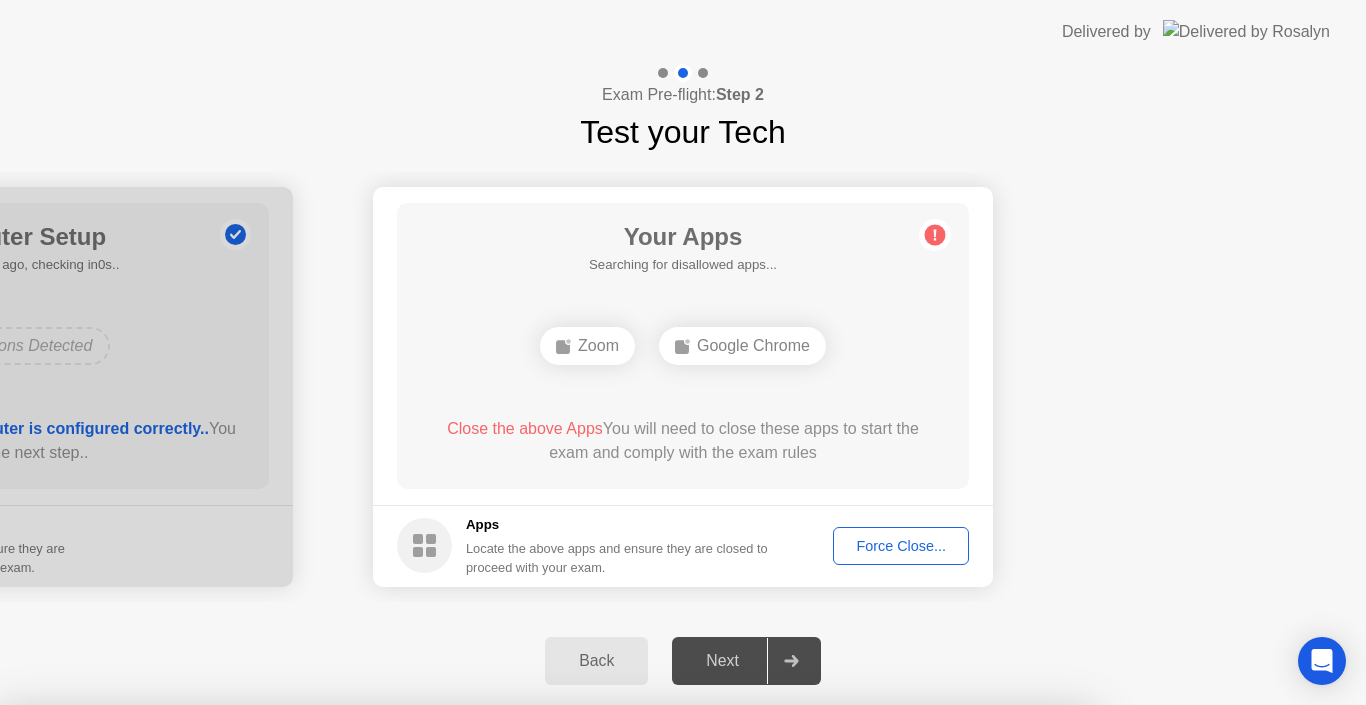 click on "Close" at bounding box center (465, 1220) 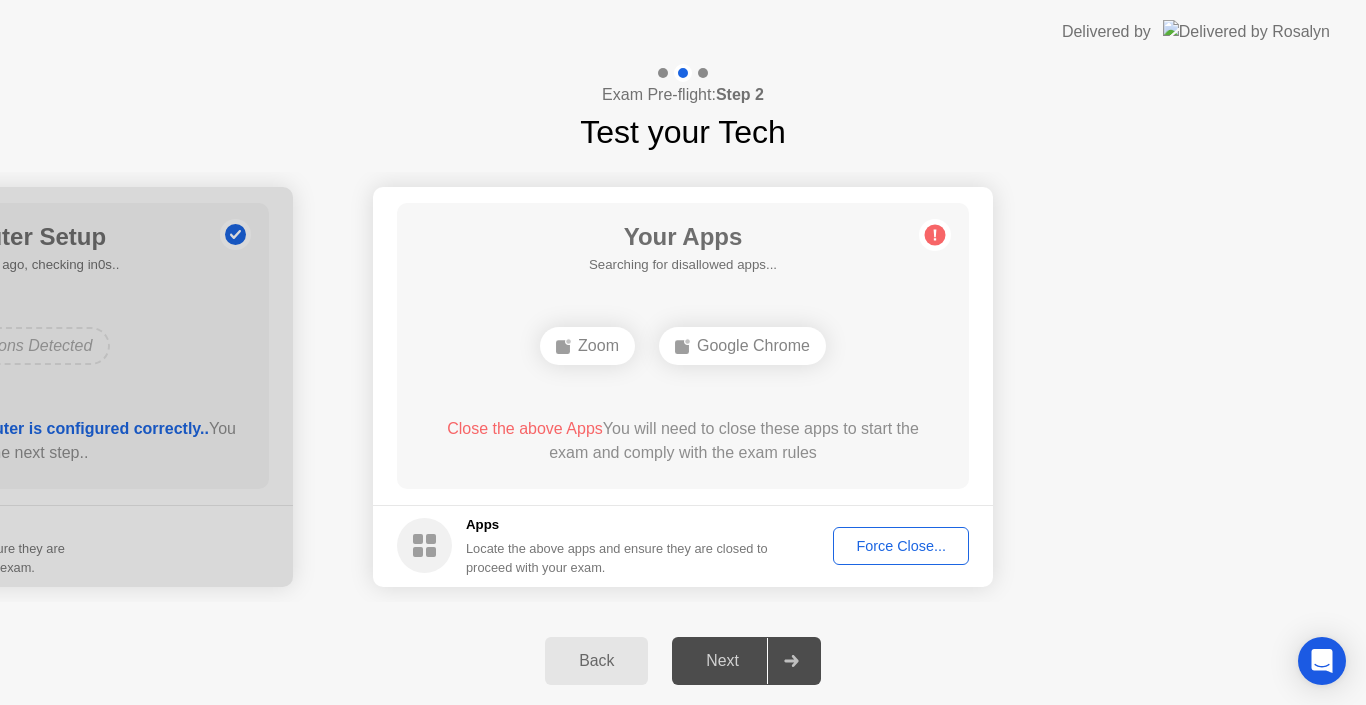 click on "Back" 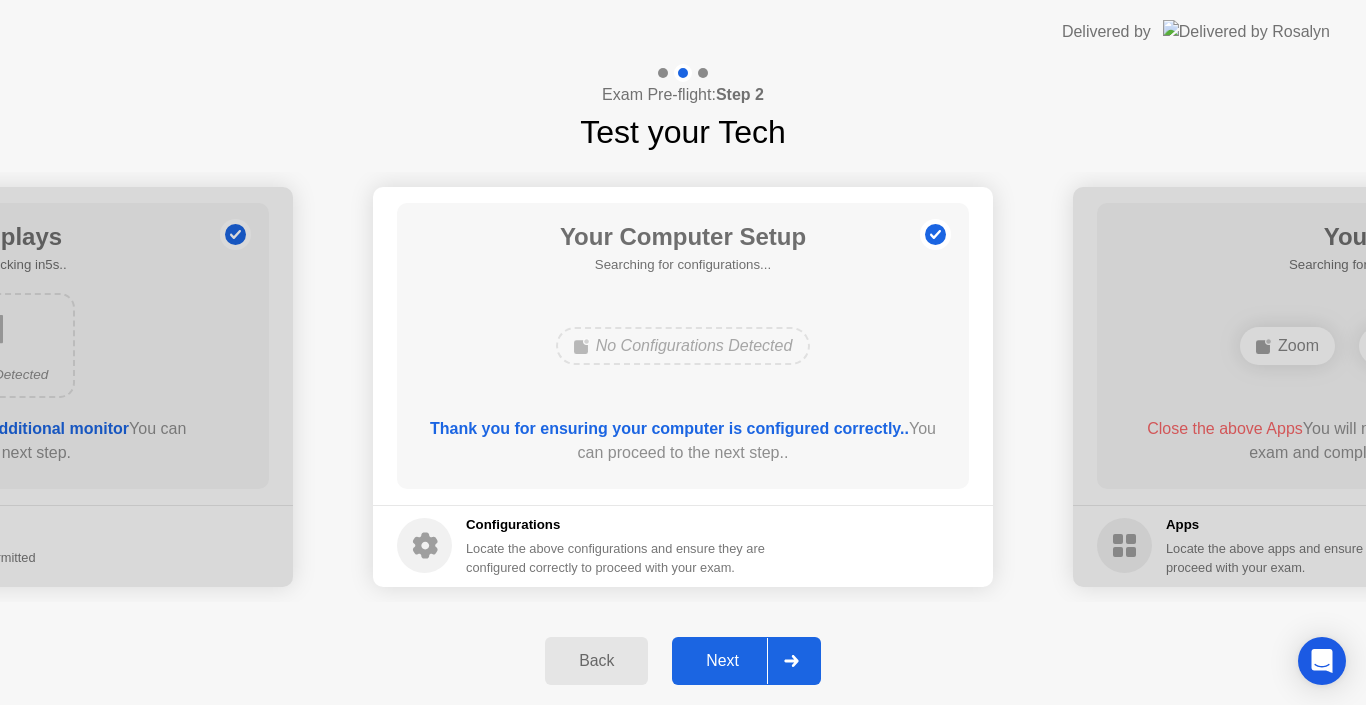 click 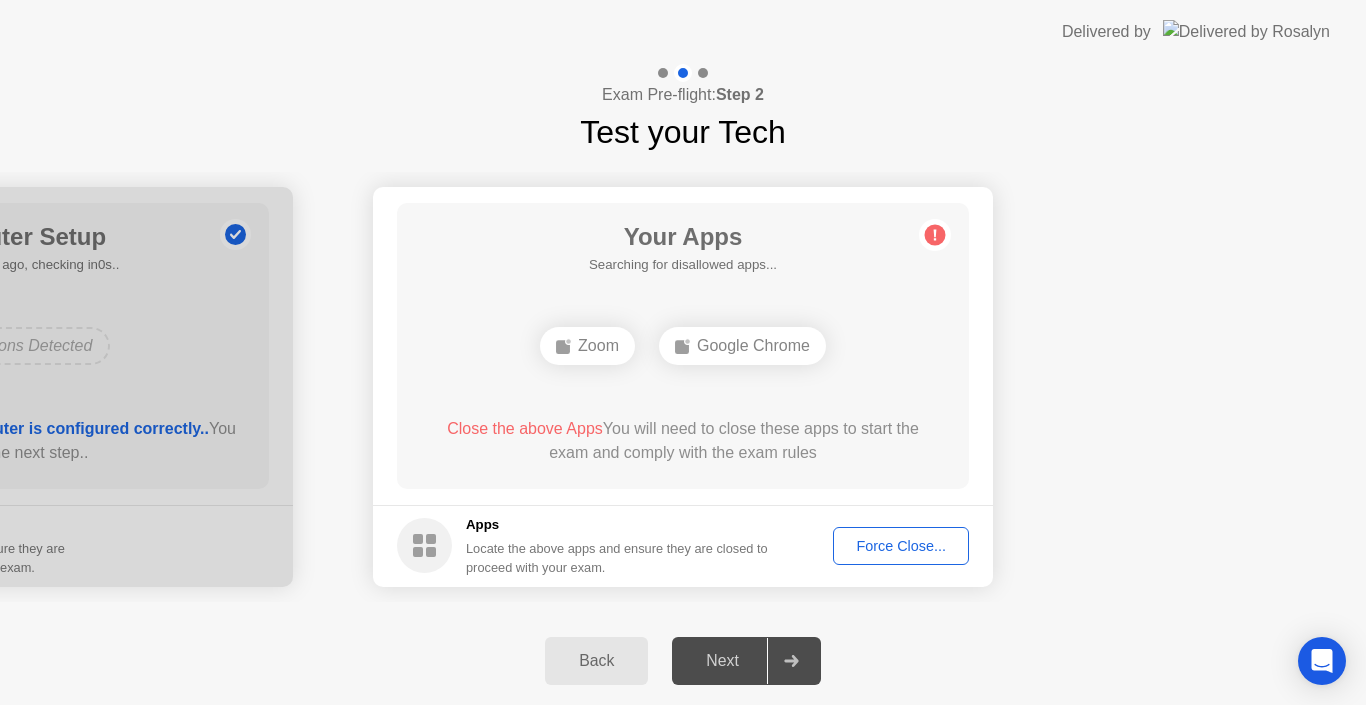click on "Back" 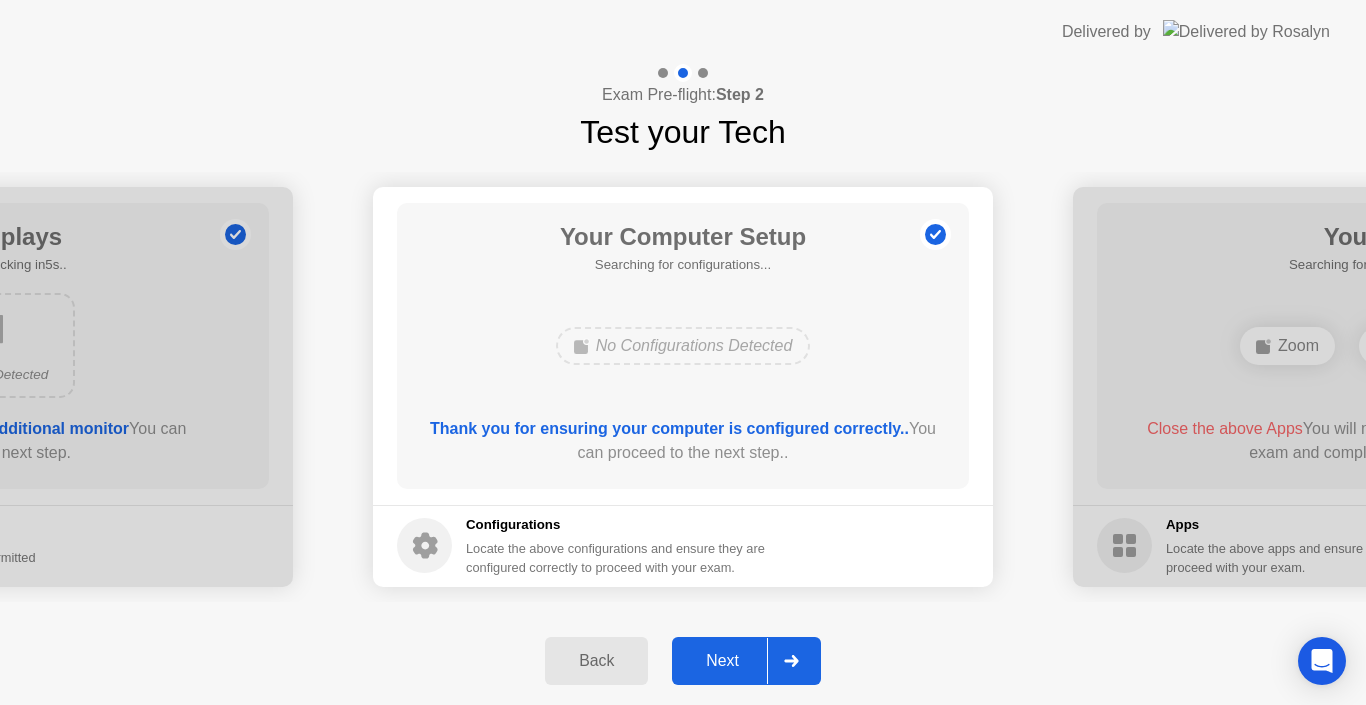 click on "Back" 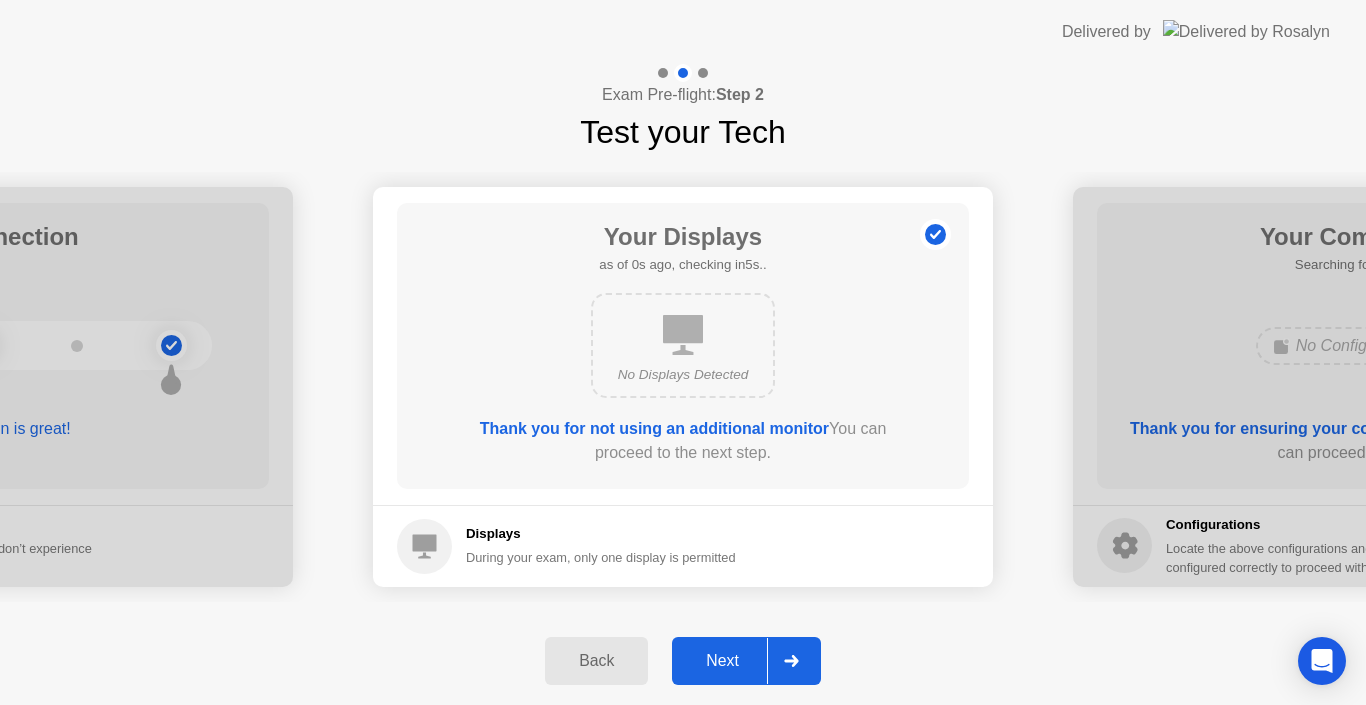 click on "Back" 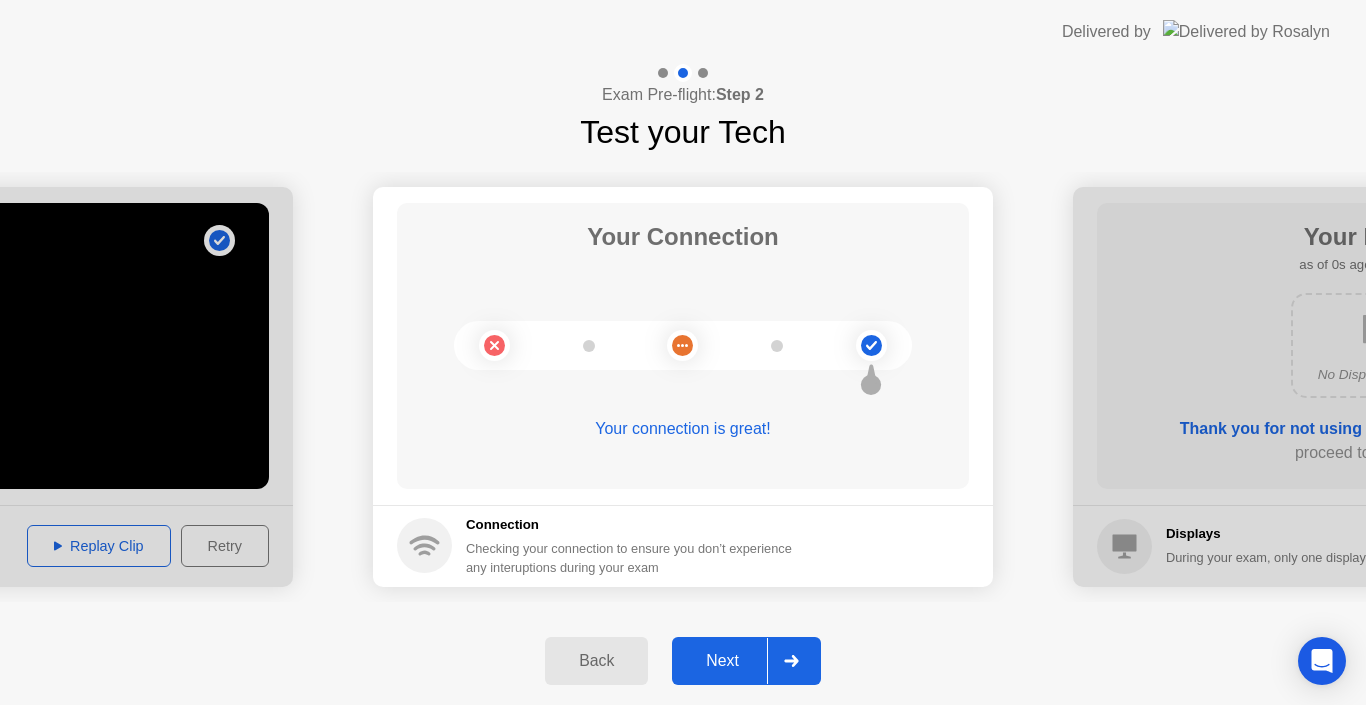 click on "Back" 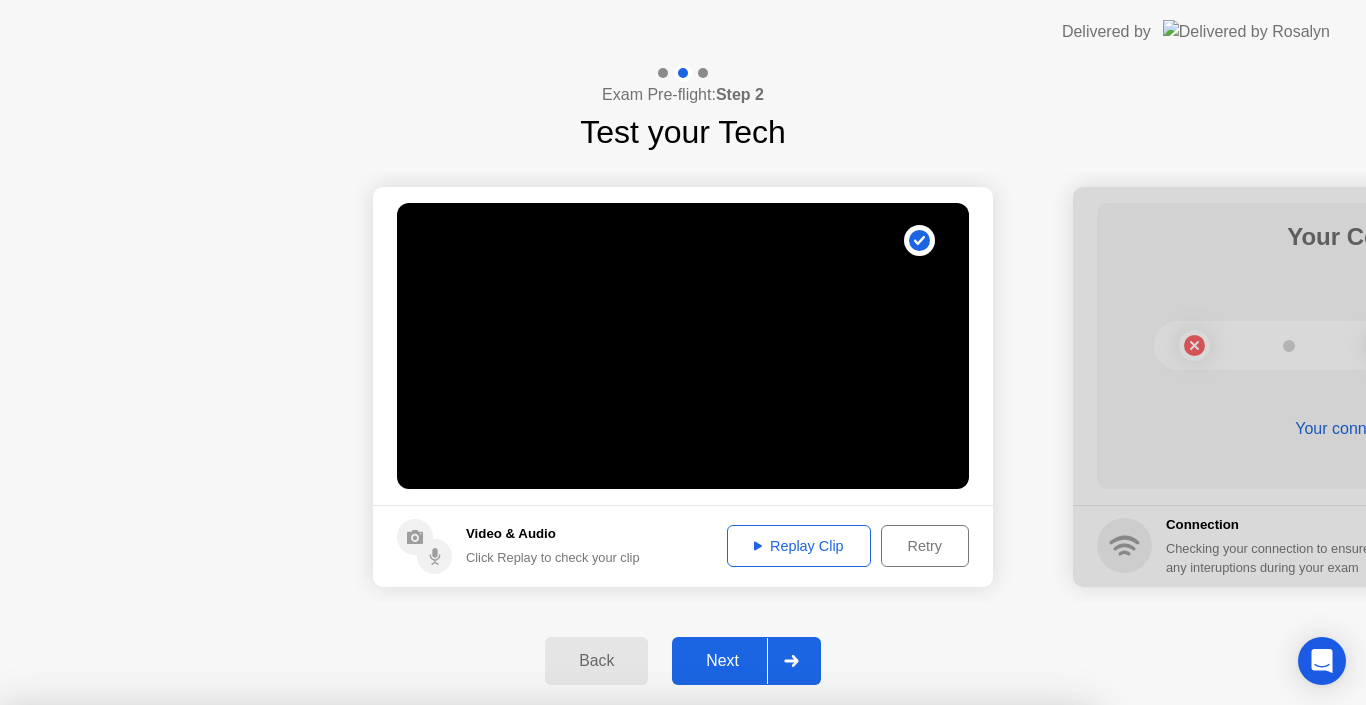 click on "Close" at bounding box center [465, 943] 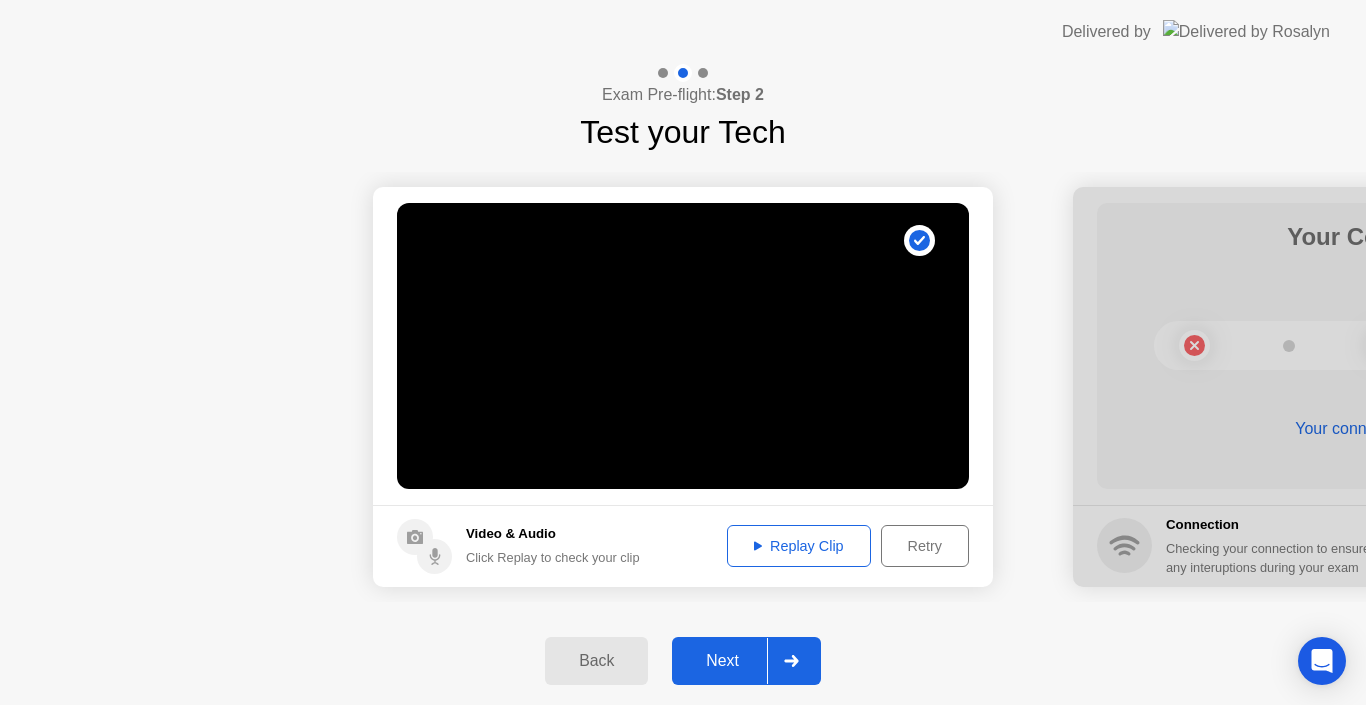 click 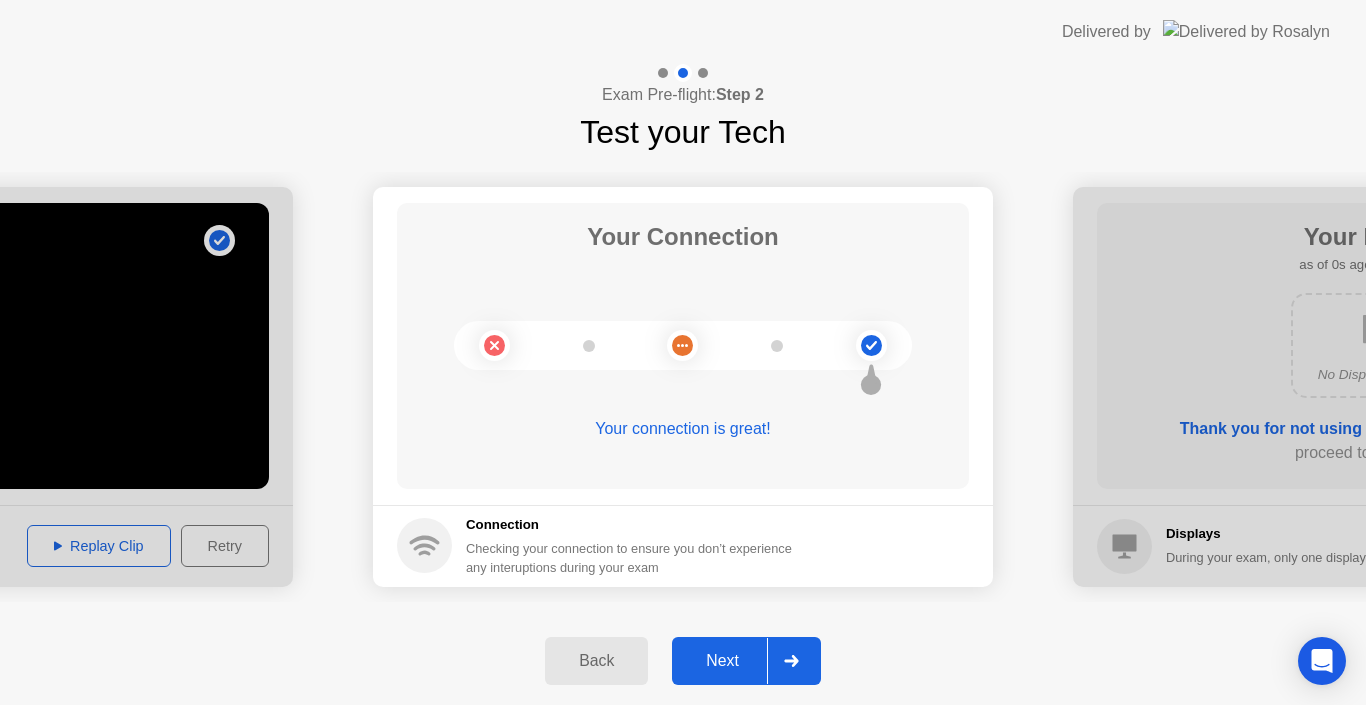 click 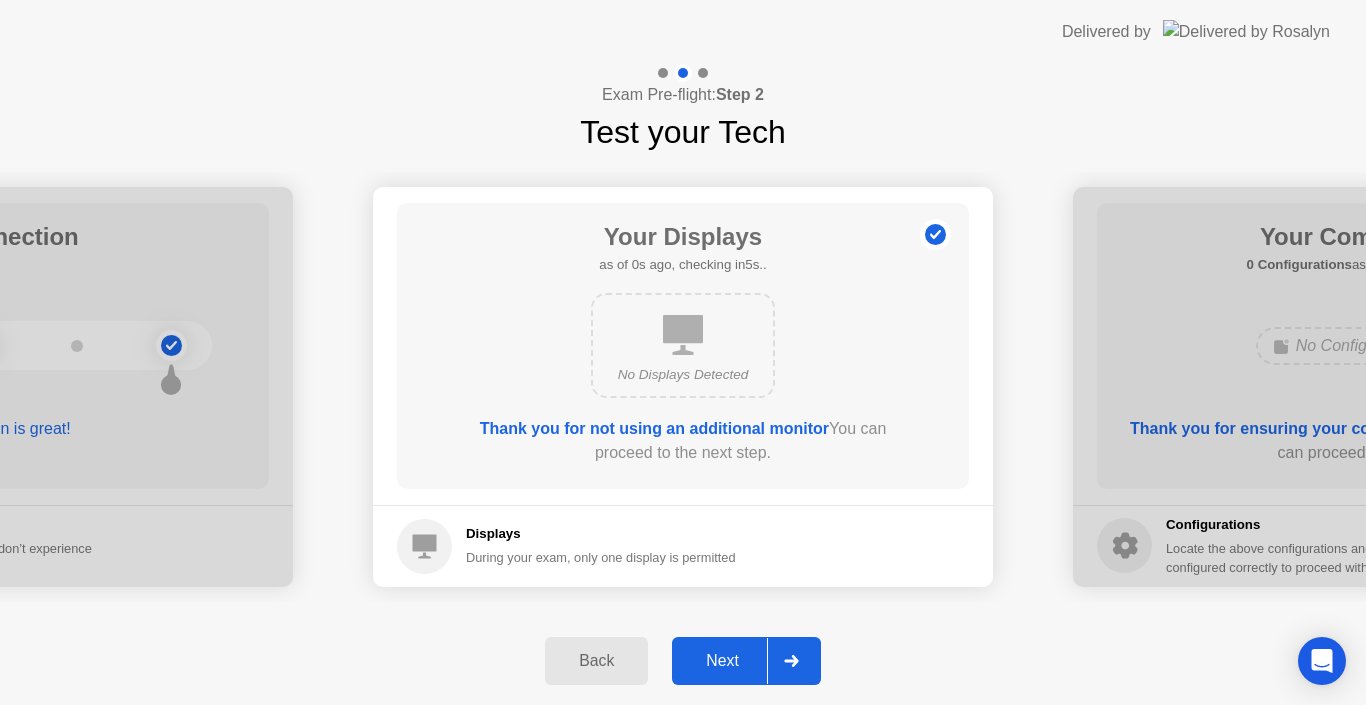 click 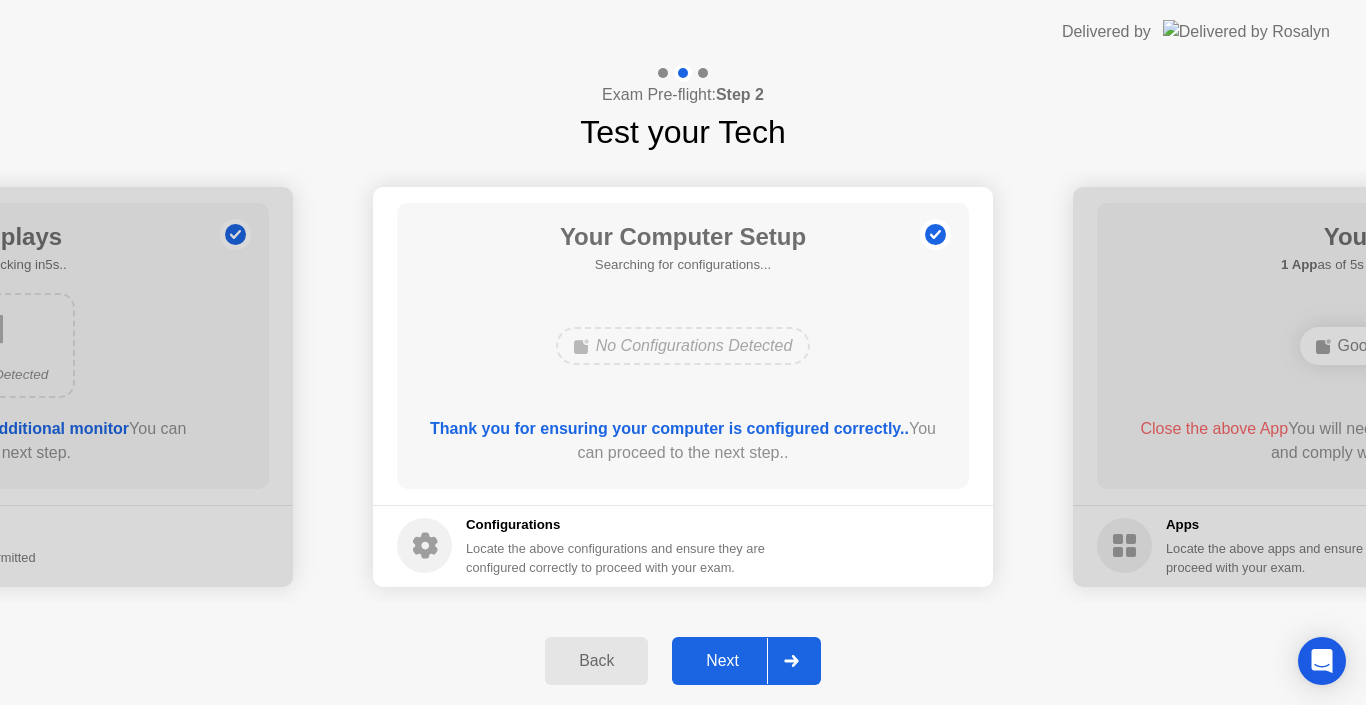 click 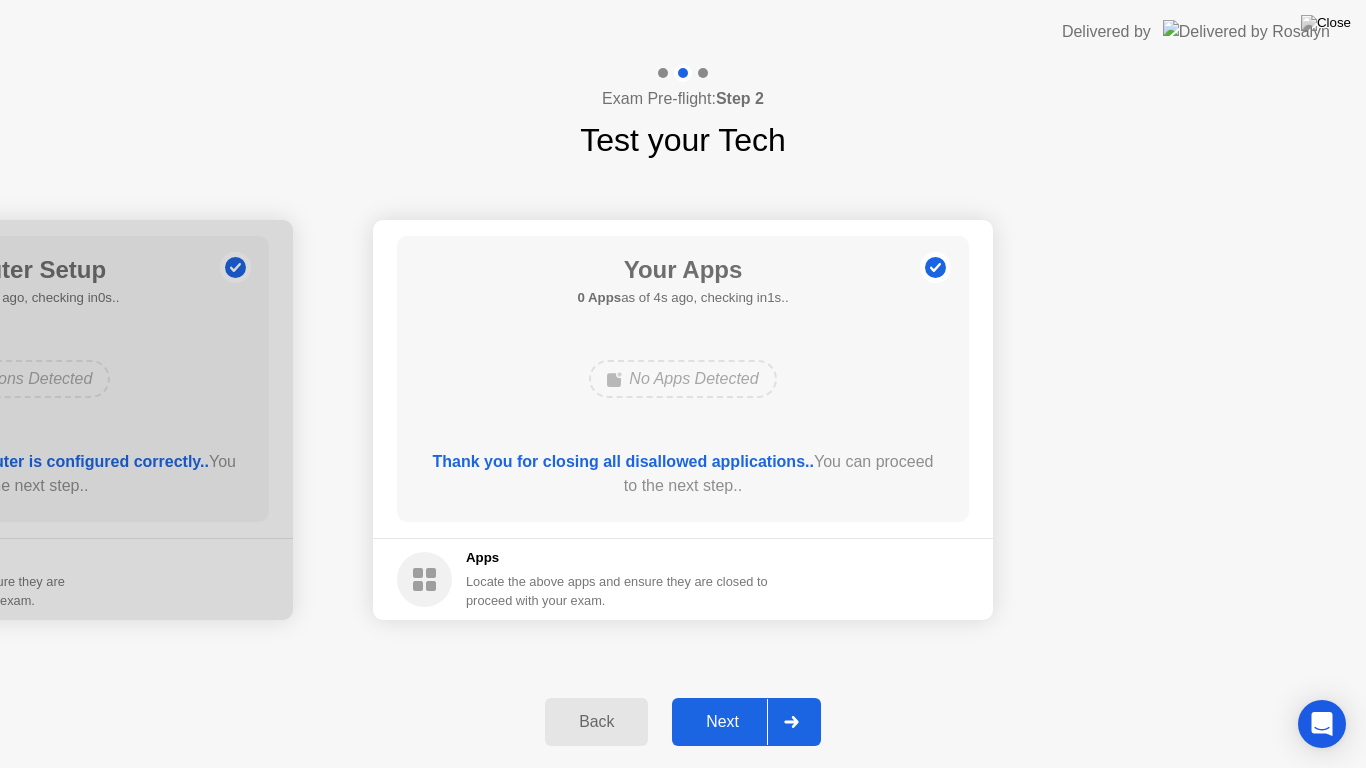 click 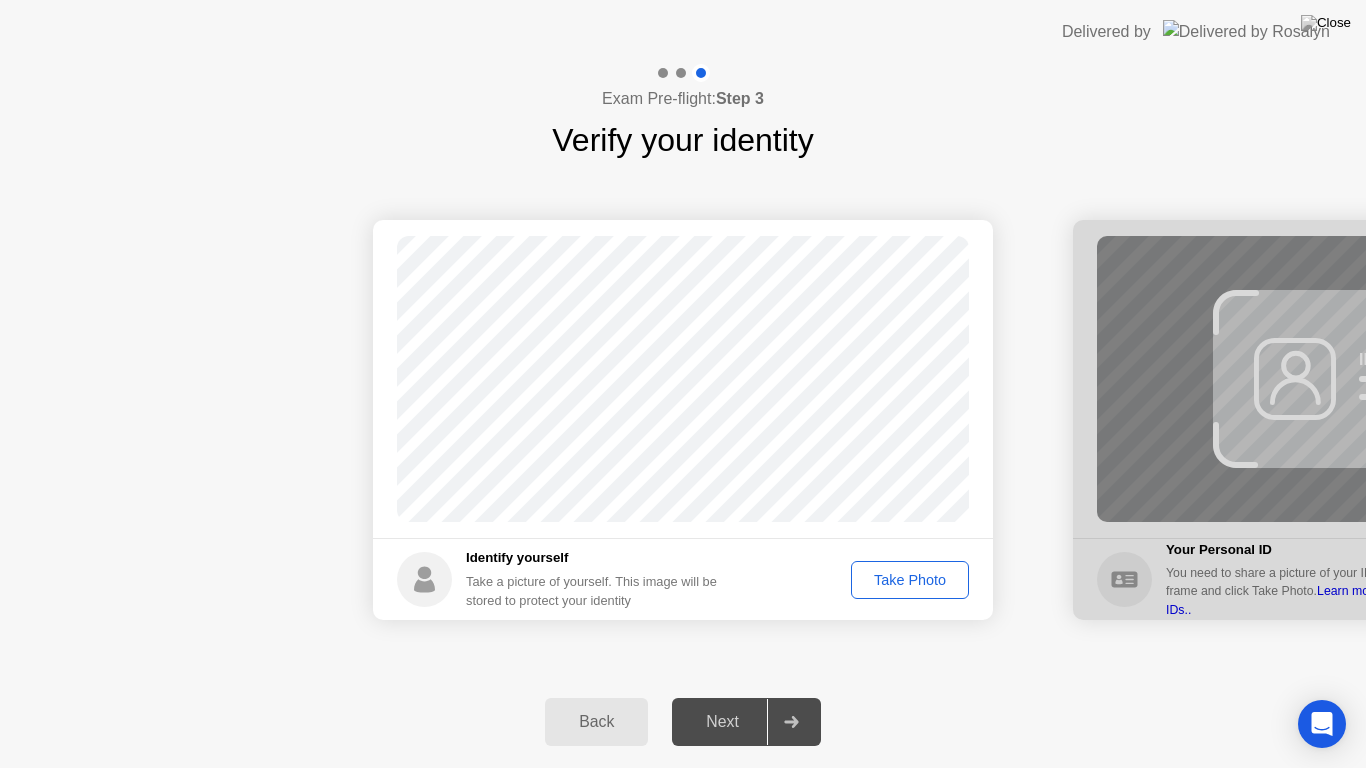 click on "Take Photo" 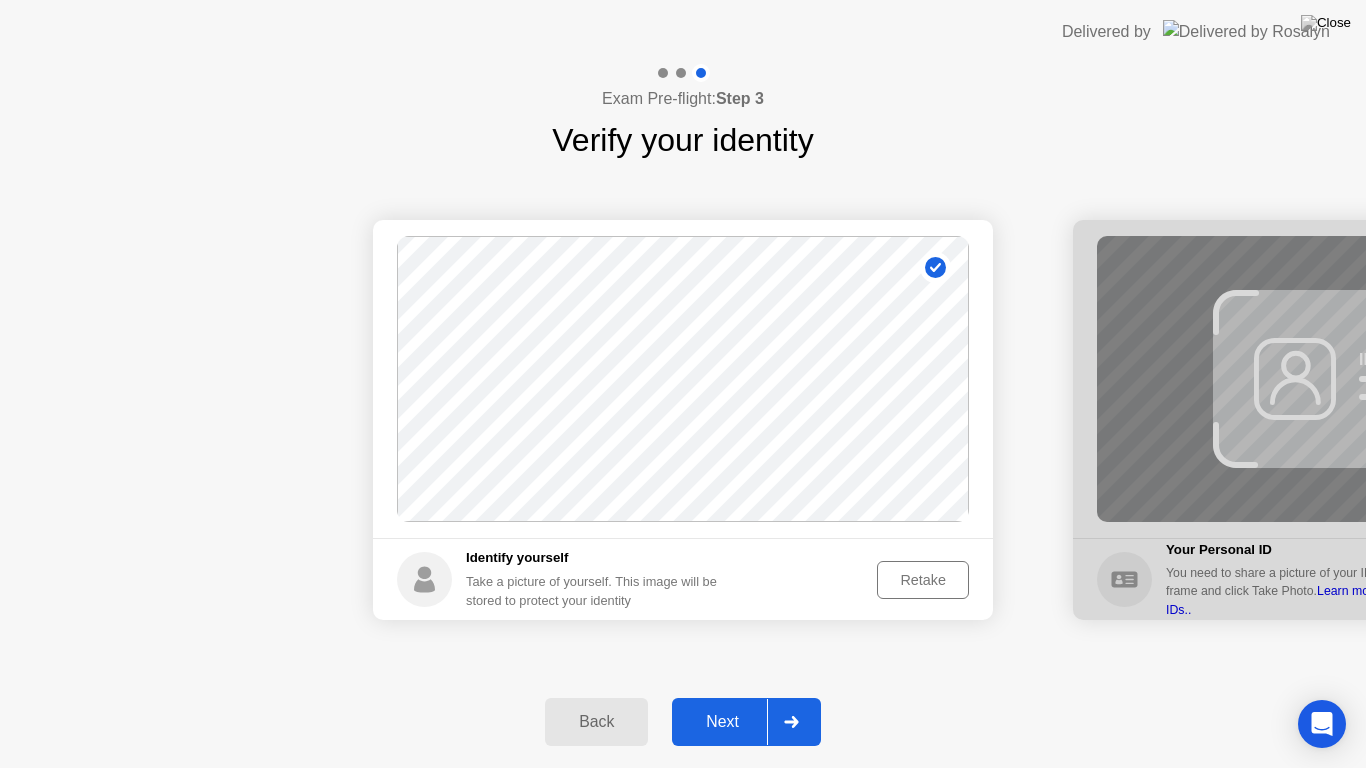 click on "Retake" 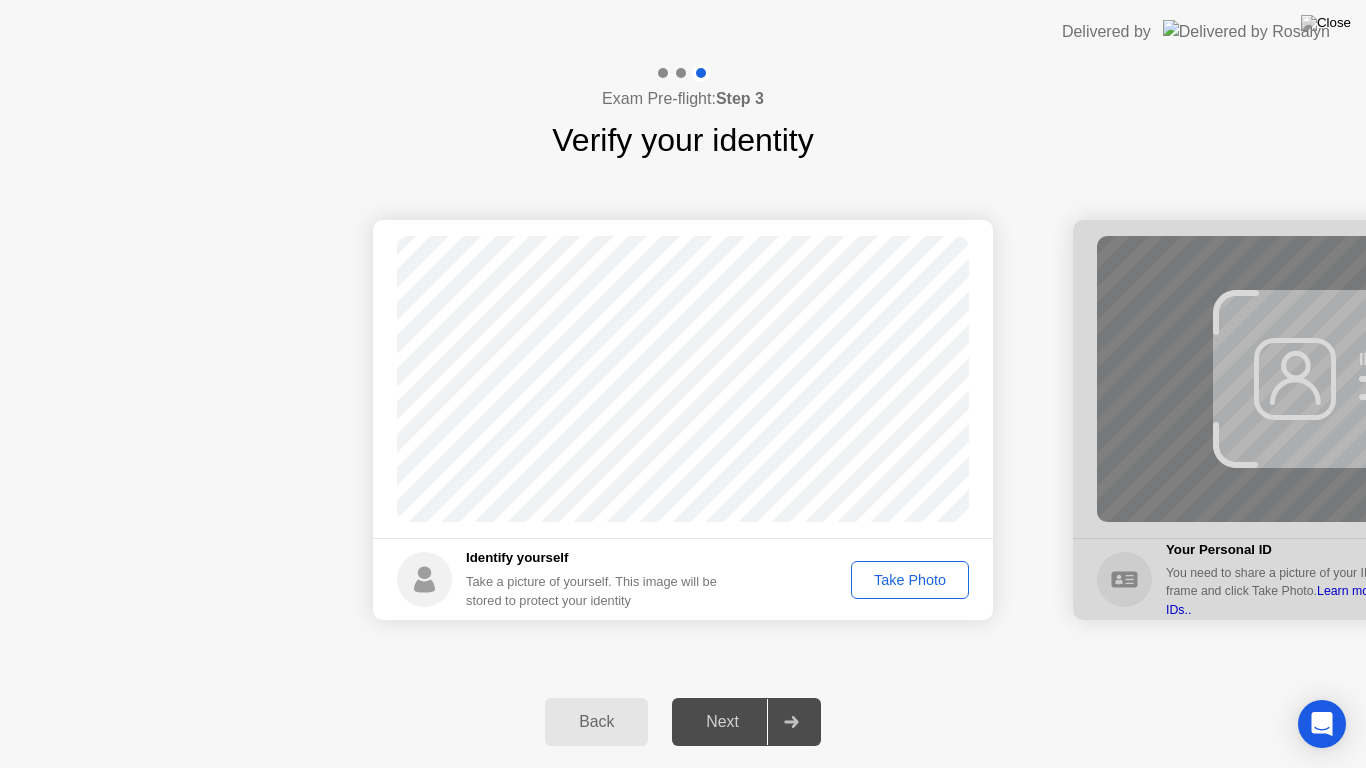 click on "Take Photo" 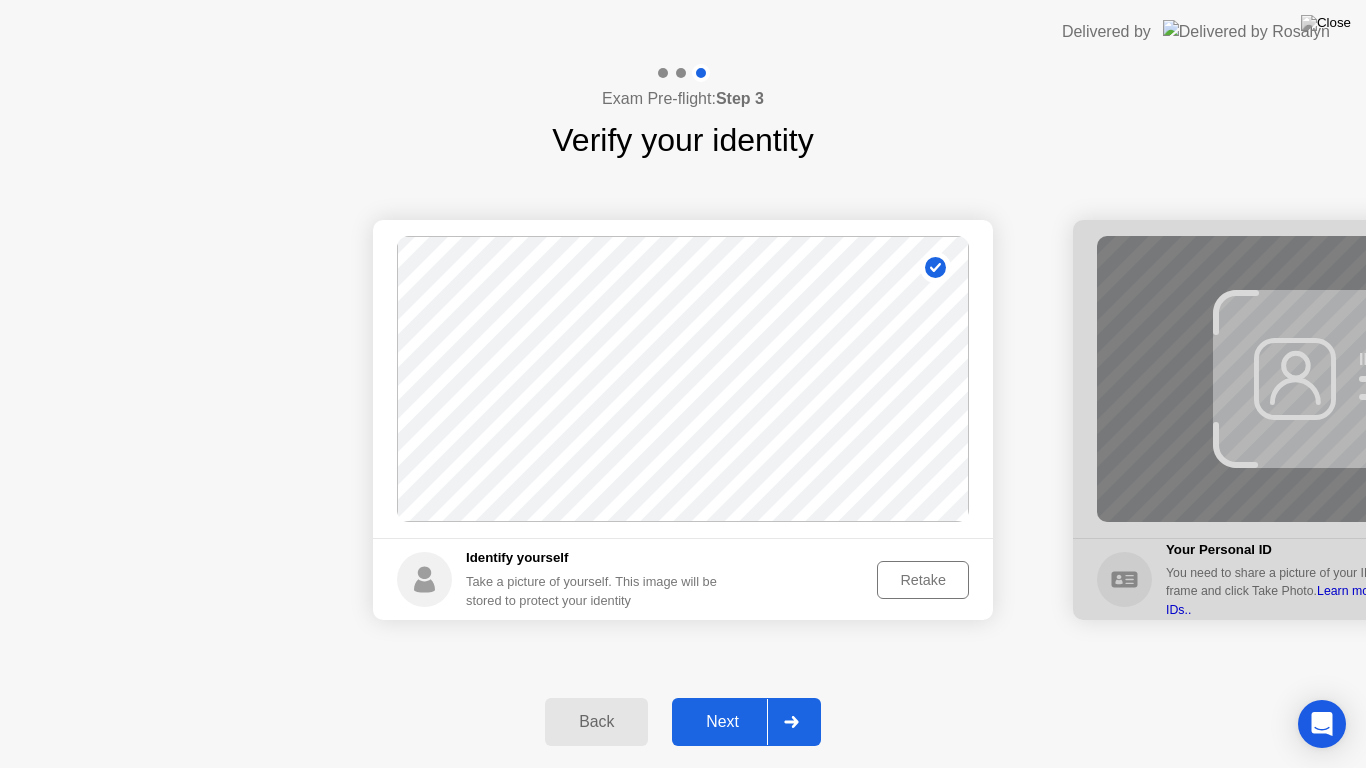 click on "Retake" 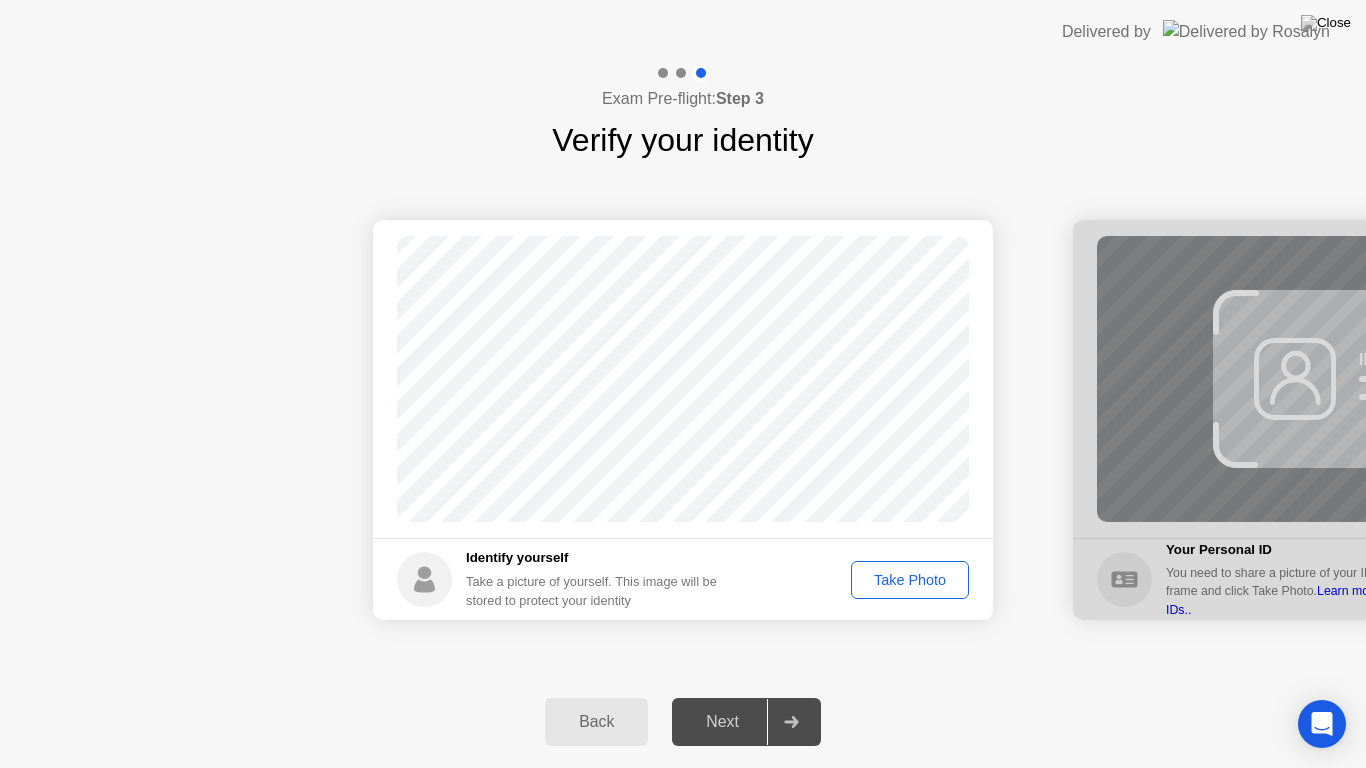 click on "Take Photo" 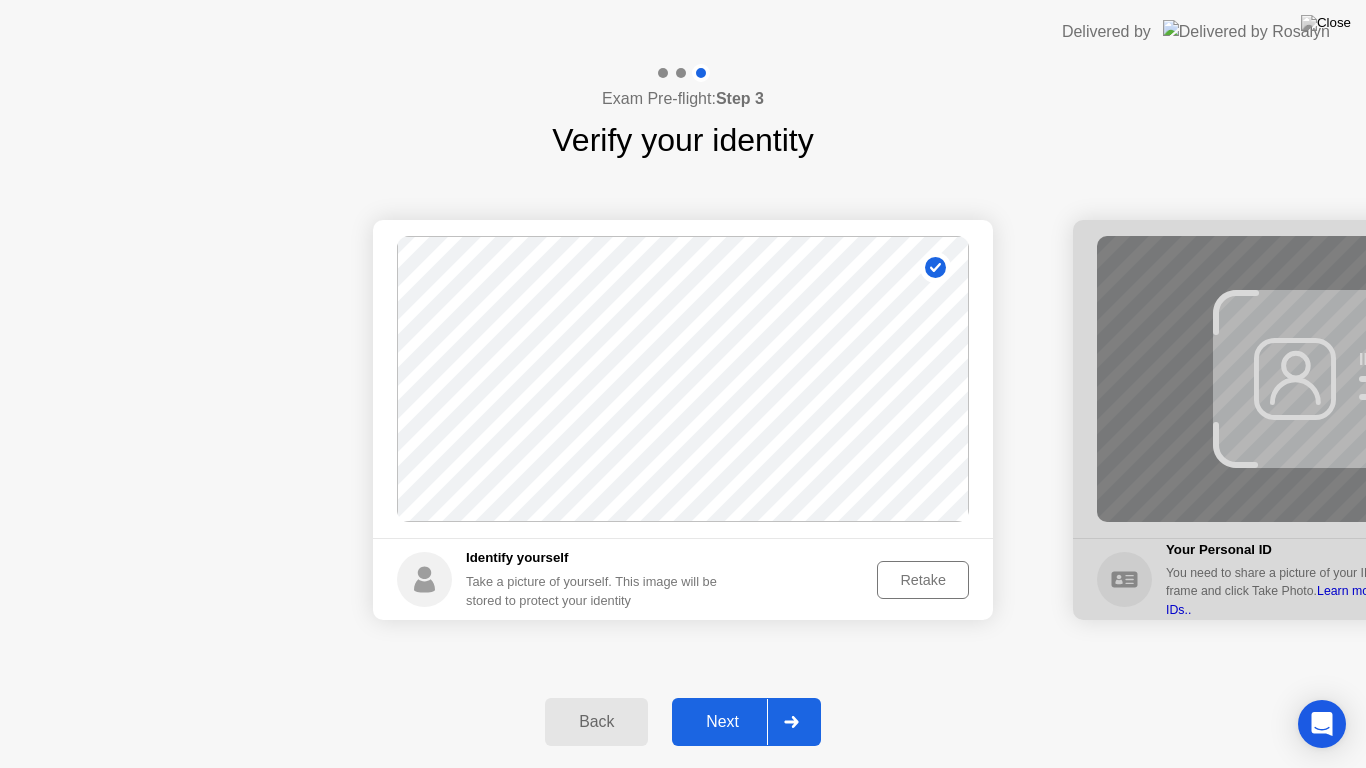 click 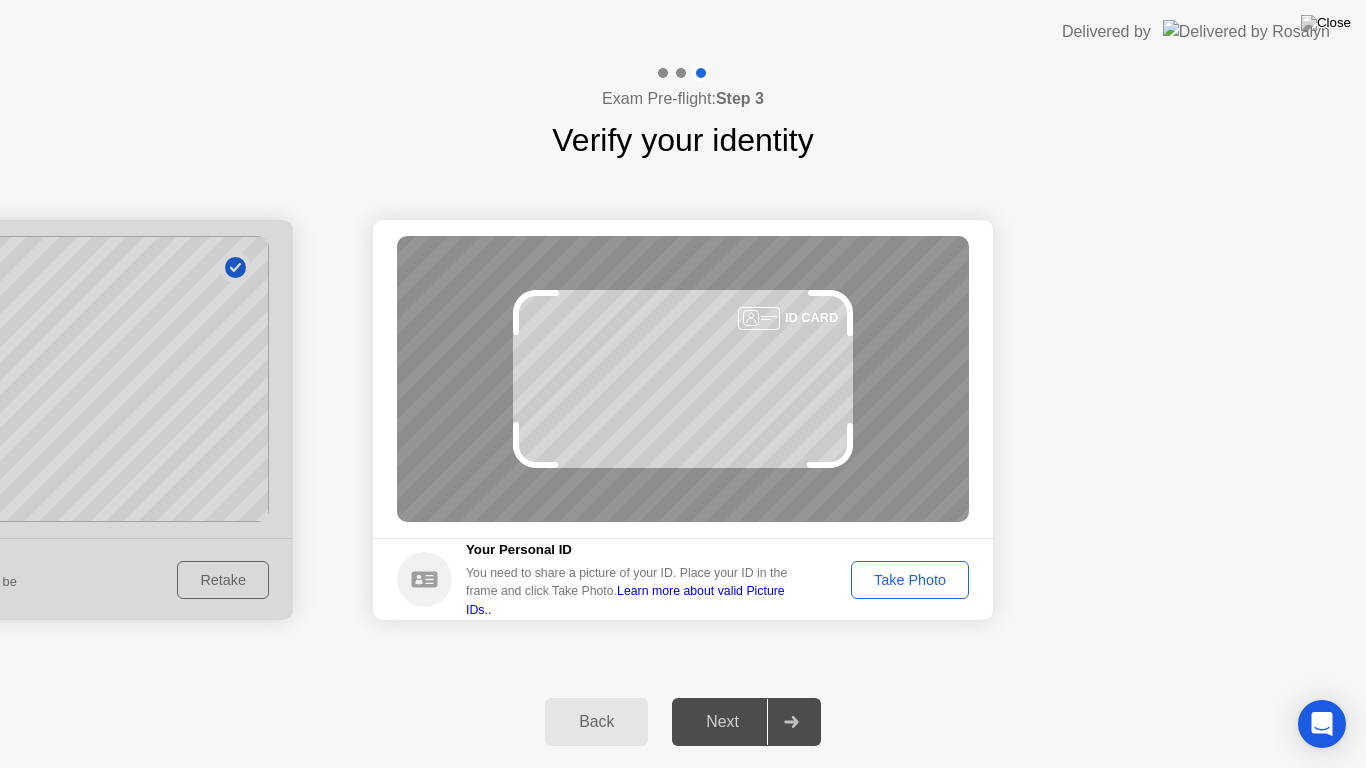 click on "Take Photo" 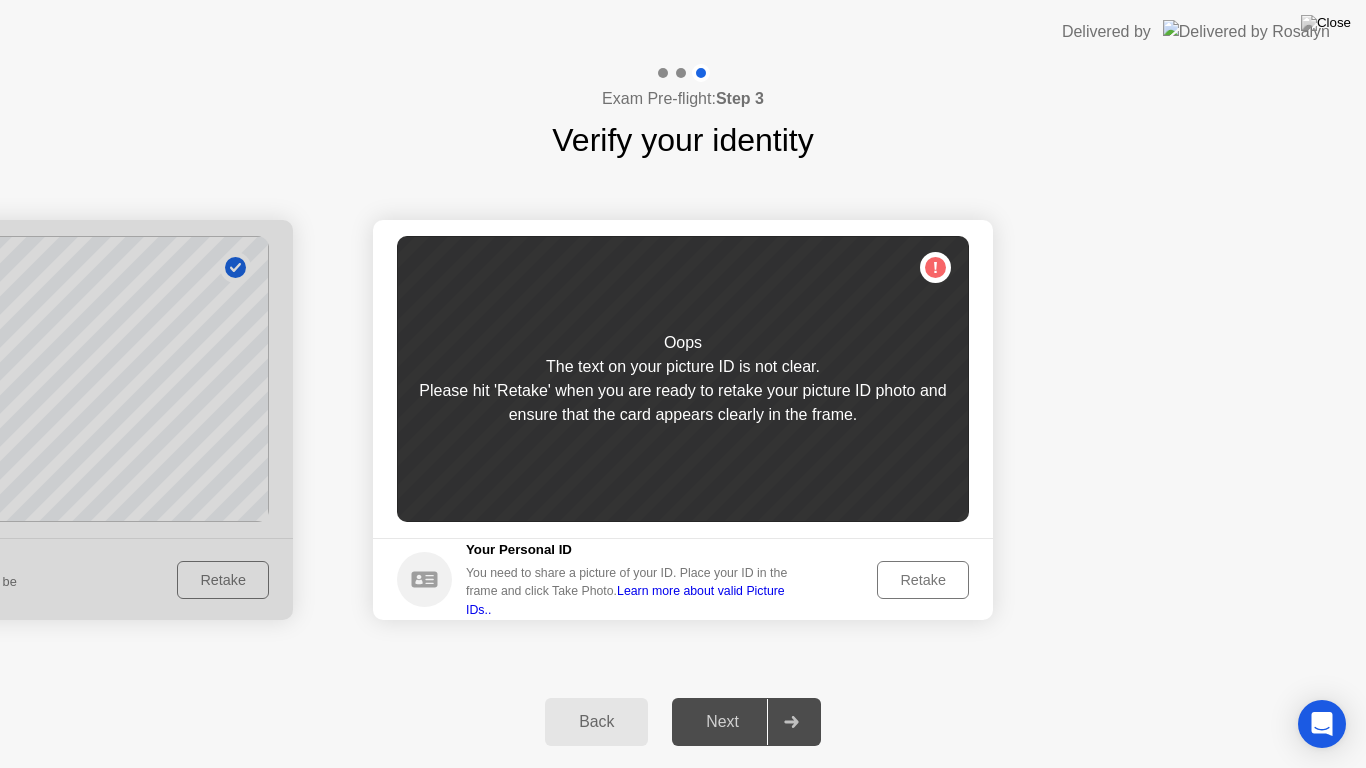 click on "Retake" 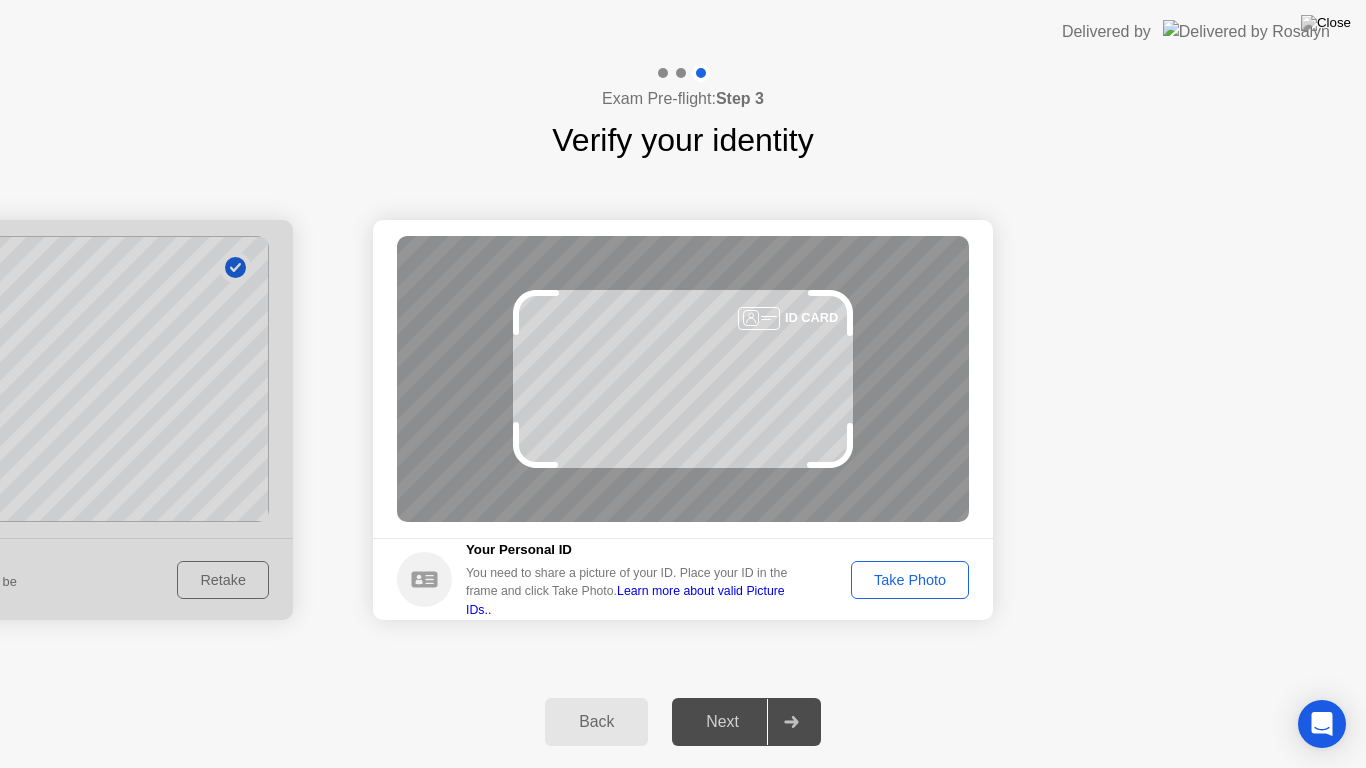click on "Take Photo" 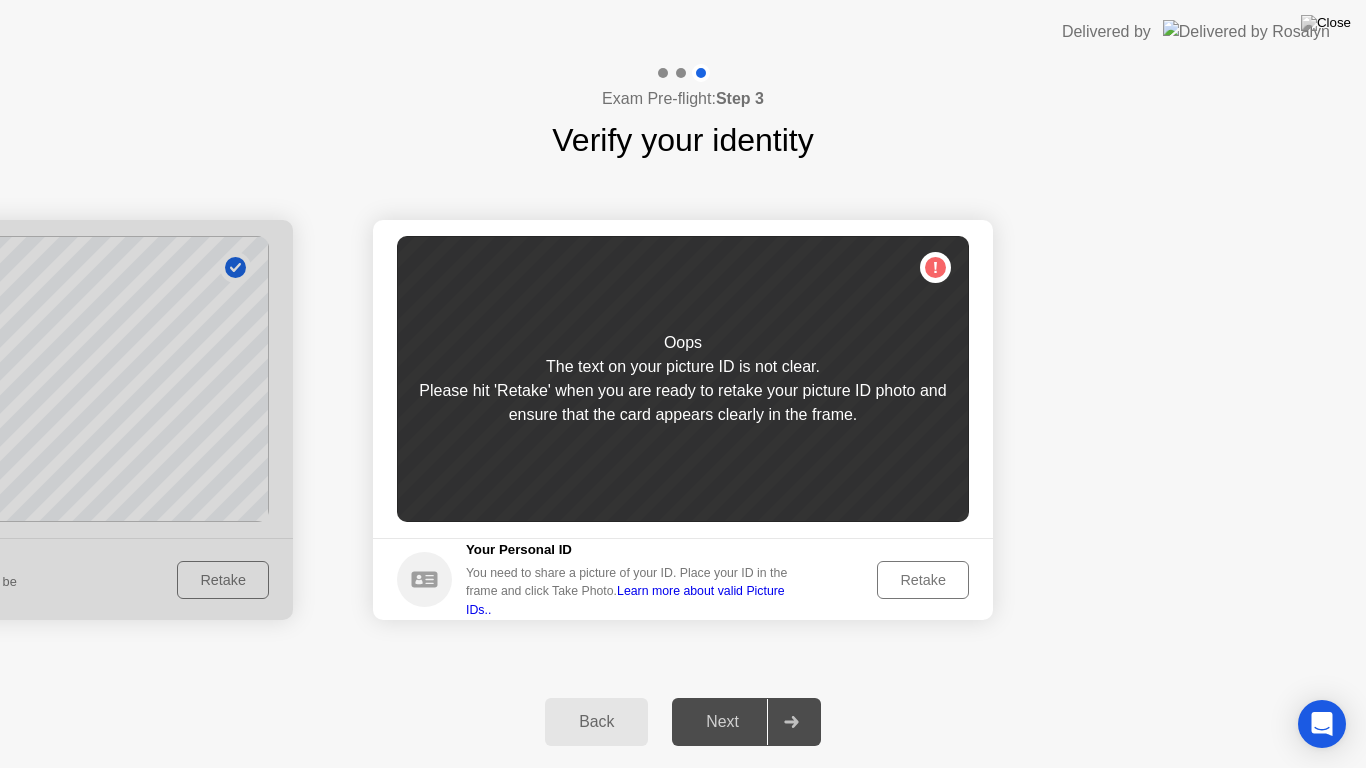 click on "Retake" 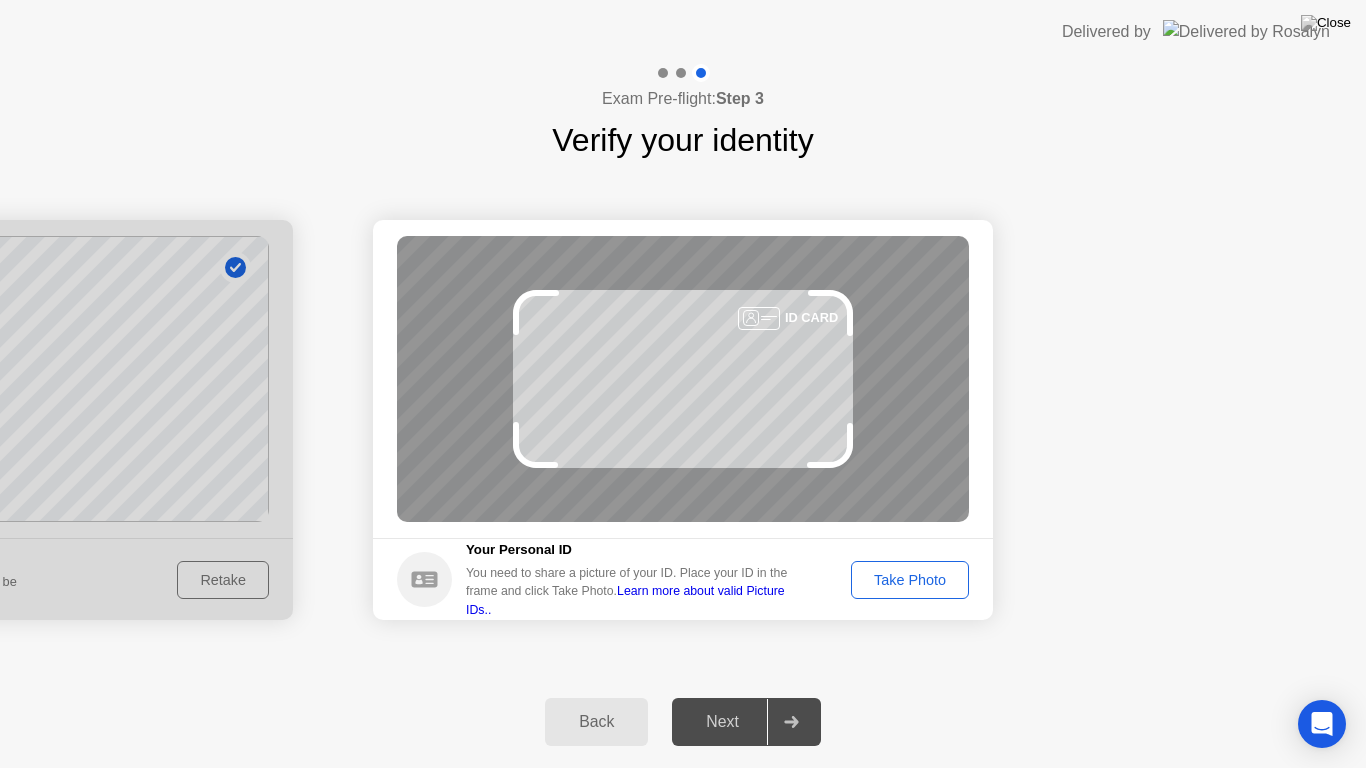 click on "Take Photo" 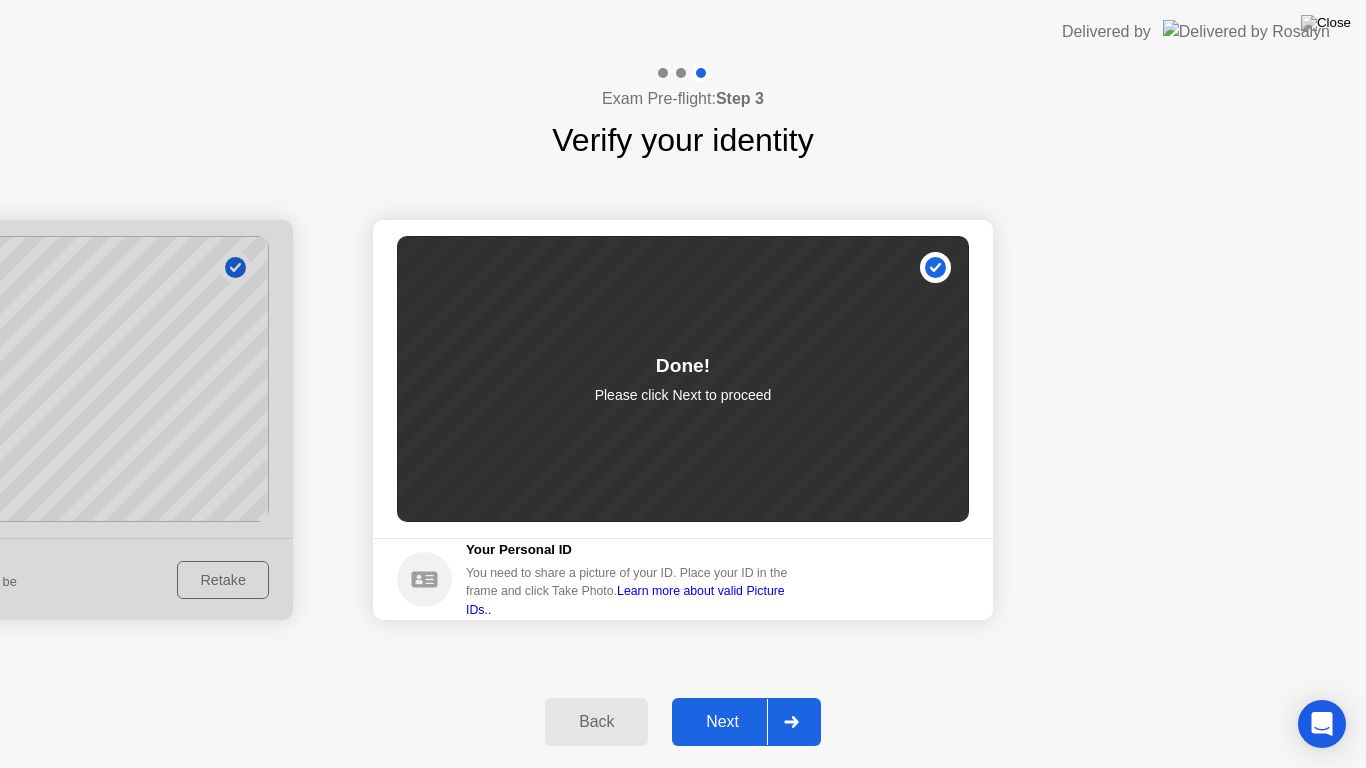 click 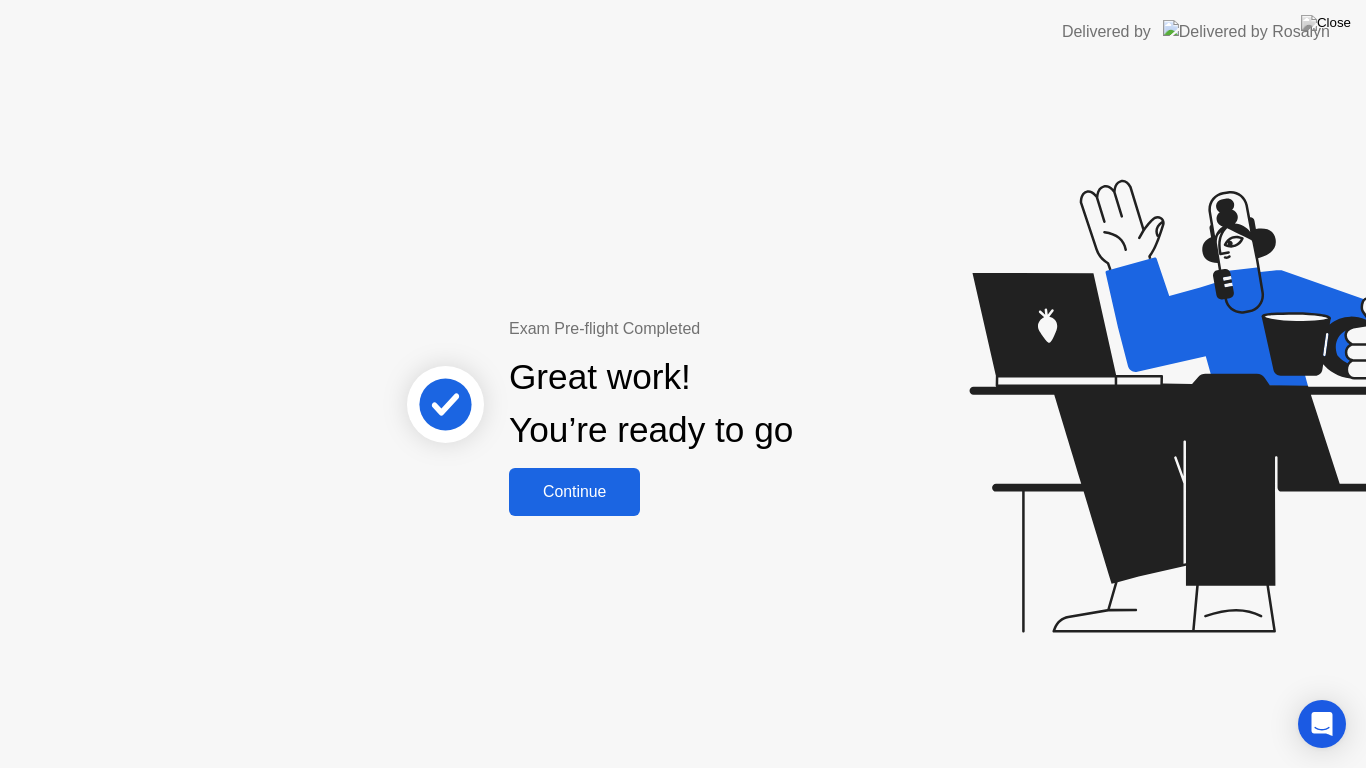 click on "Continue" 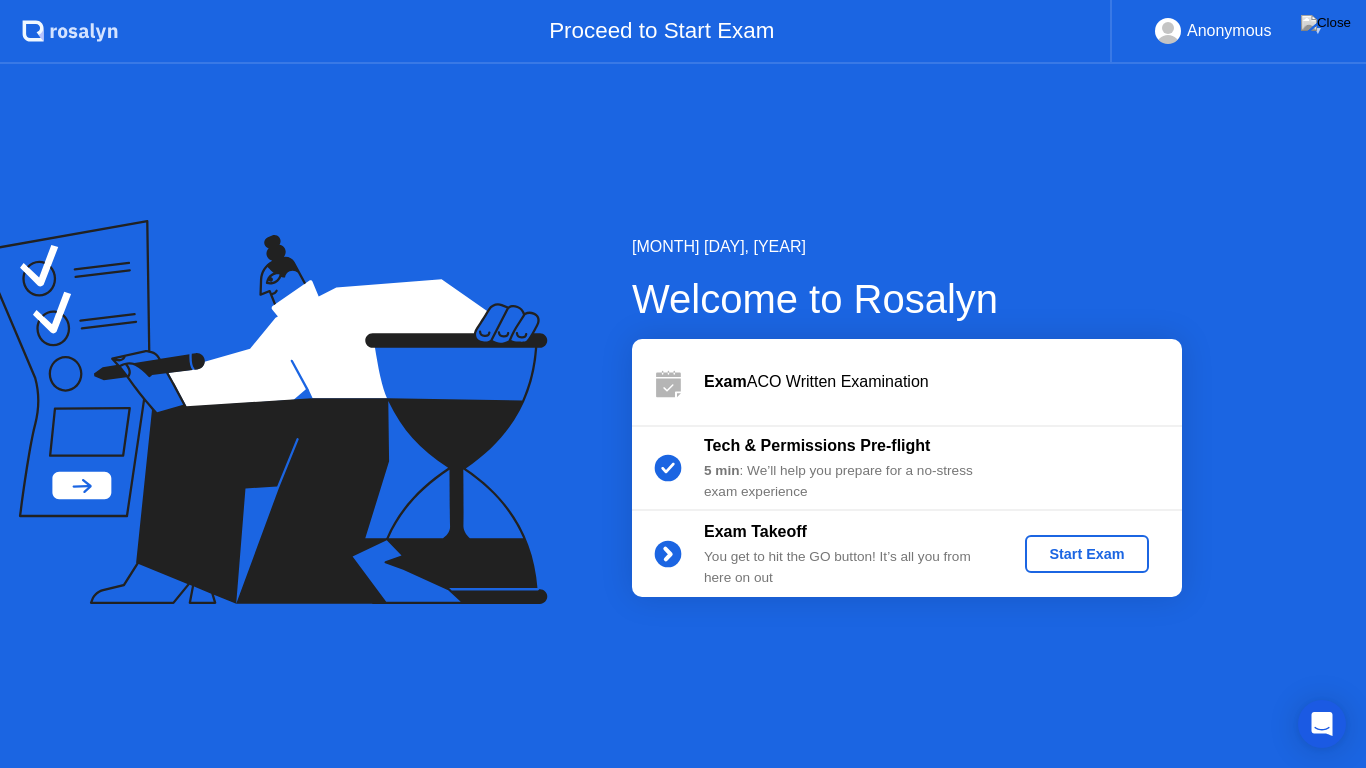 click on "Start Exam" 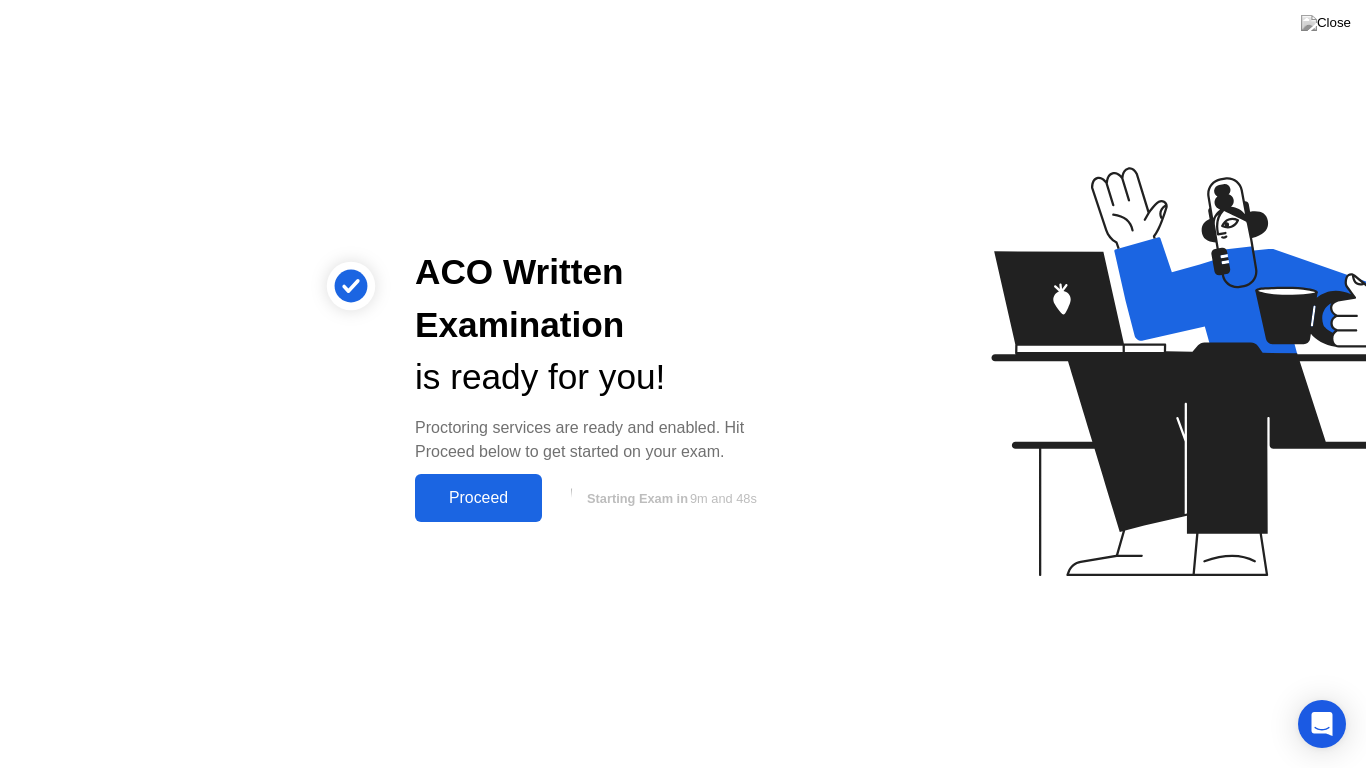 click on "Proceed" 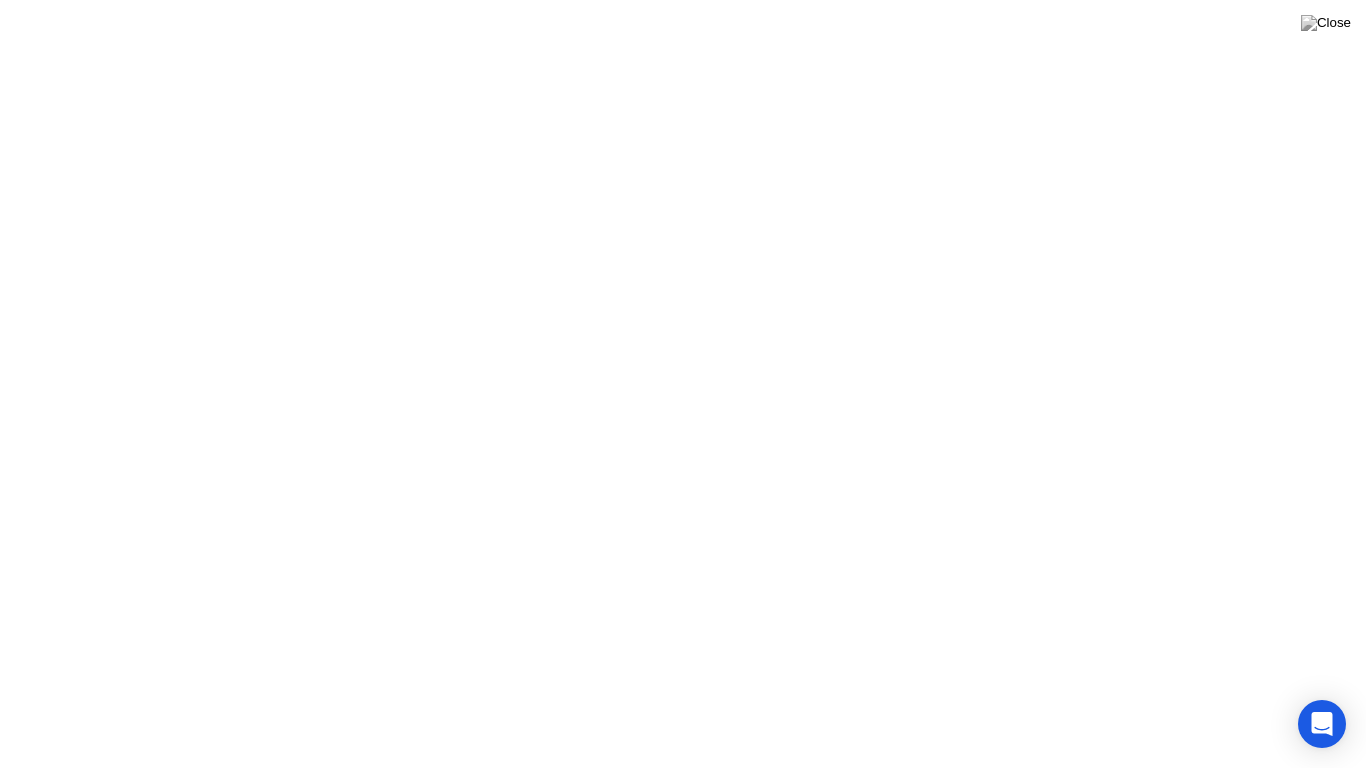 click on "Got it" 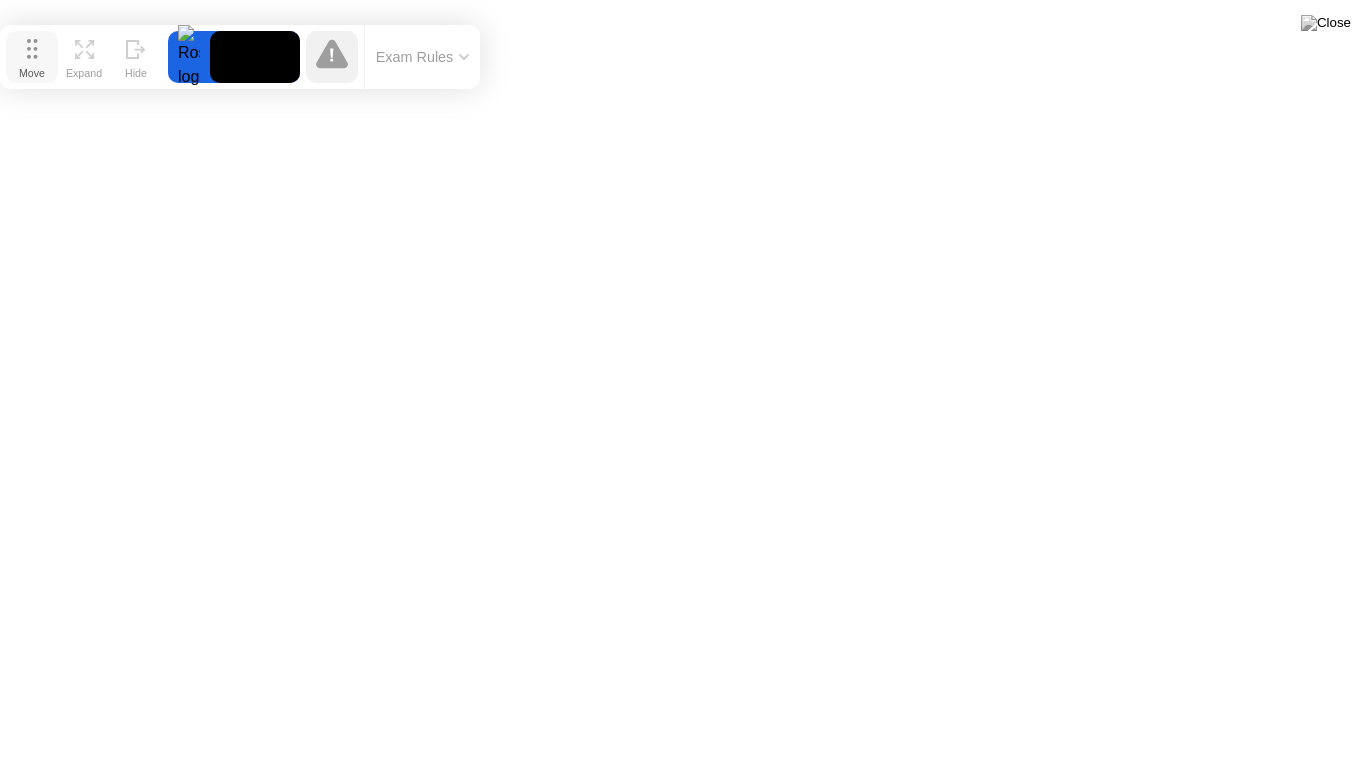 drag, startPoint x: 485, startPoint y: 727, endPoint x: 31, endPoint y: 48, distance: 816.7968 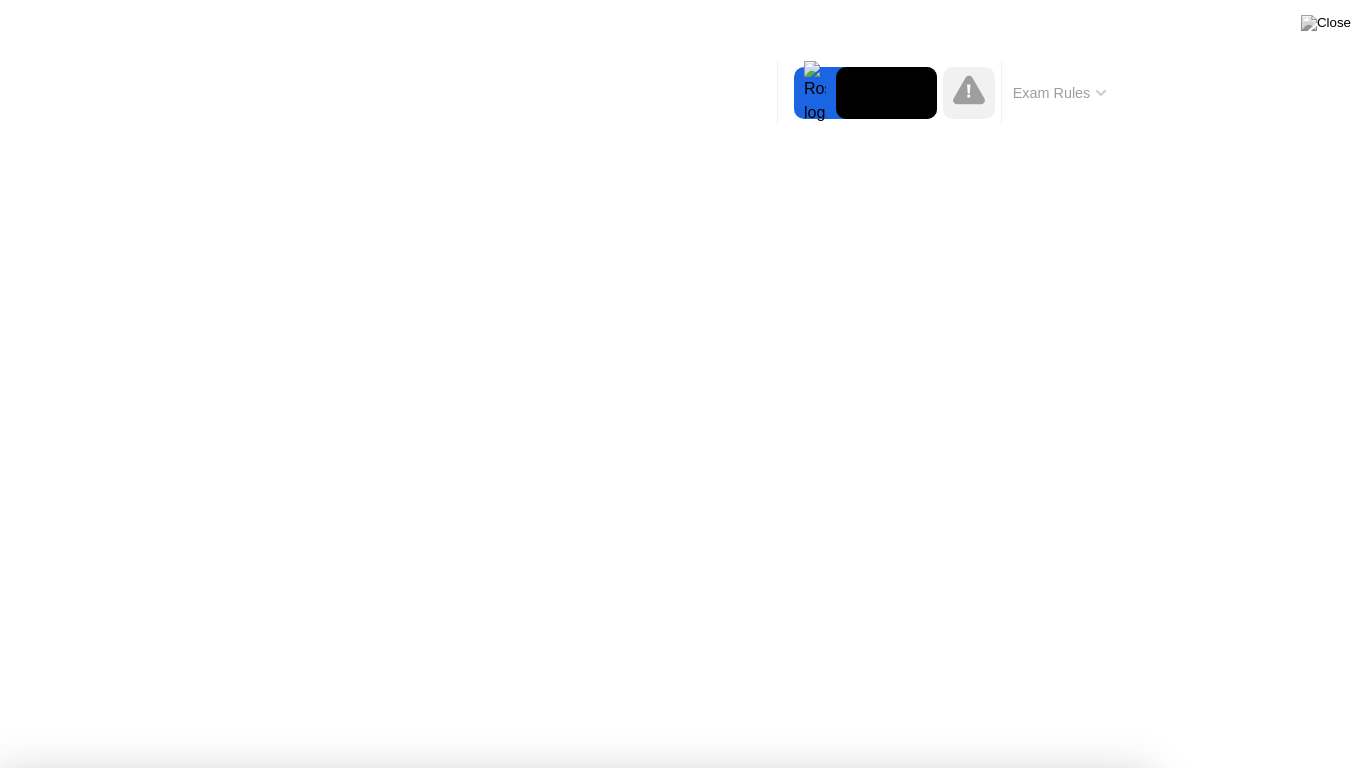 click on "Got it!" at bounding box center (672, 1303) 